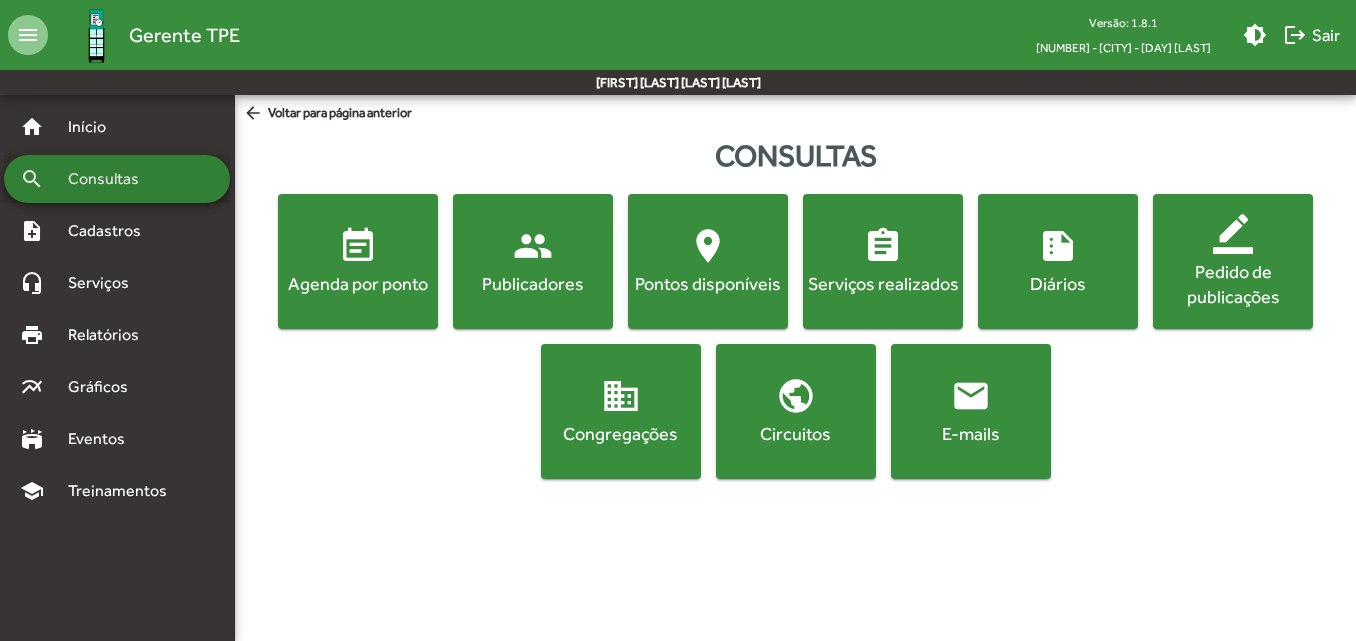 scroll, scrollTop: 0, scrollLeft: 0, axis: both 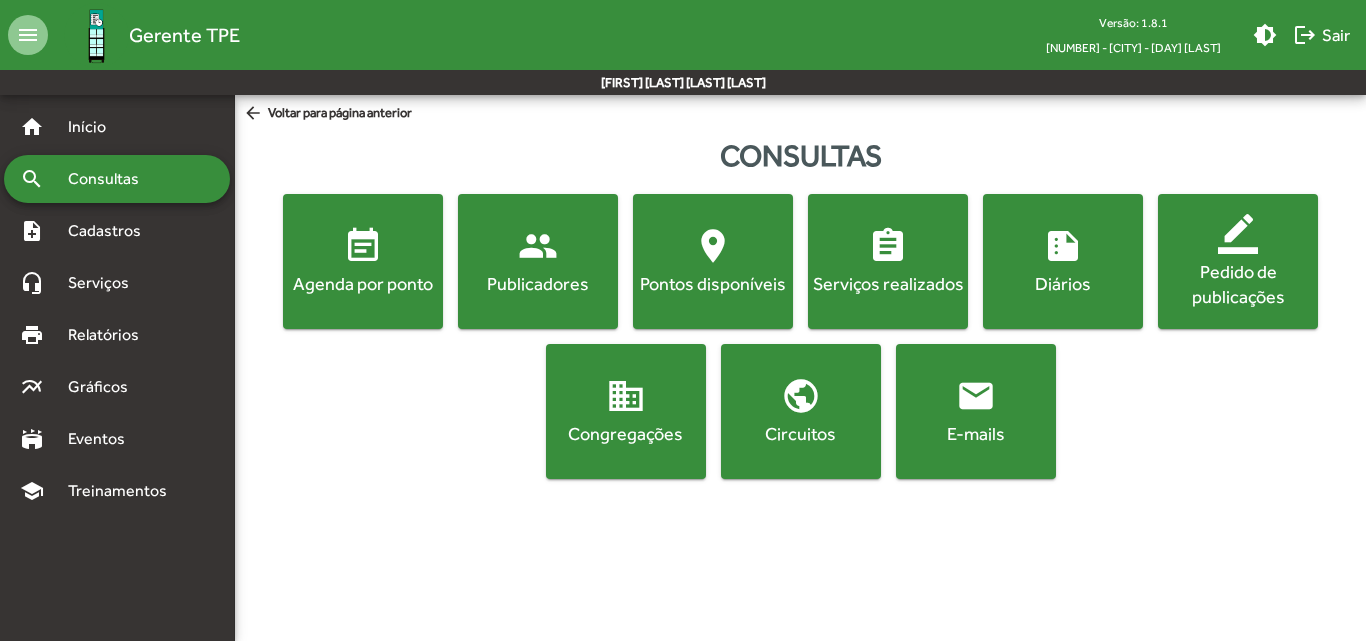click on "event_note  Agenda por ponto  people  Publicadores  location_on  Pontos disponíveis  assignment  Serviços realizados  summarize  Diários  border_color  Pedido de publicações  domain  Congregações  public  Circuitos  email  E-mails" at bounding box center (800, 336) 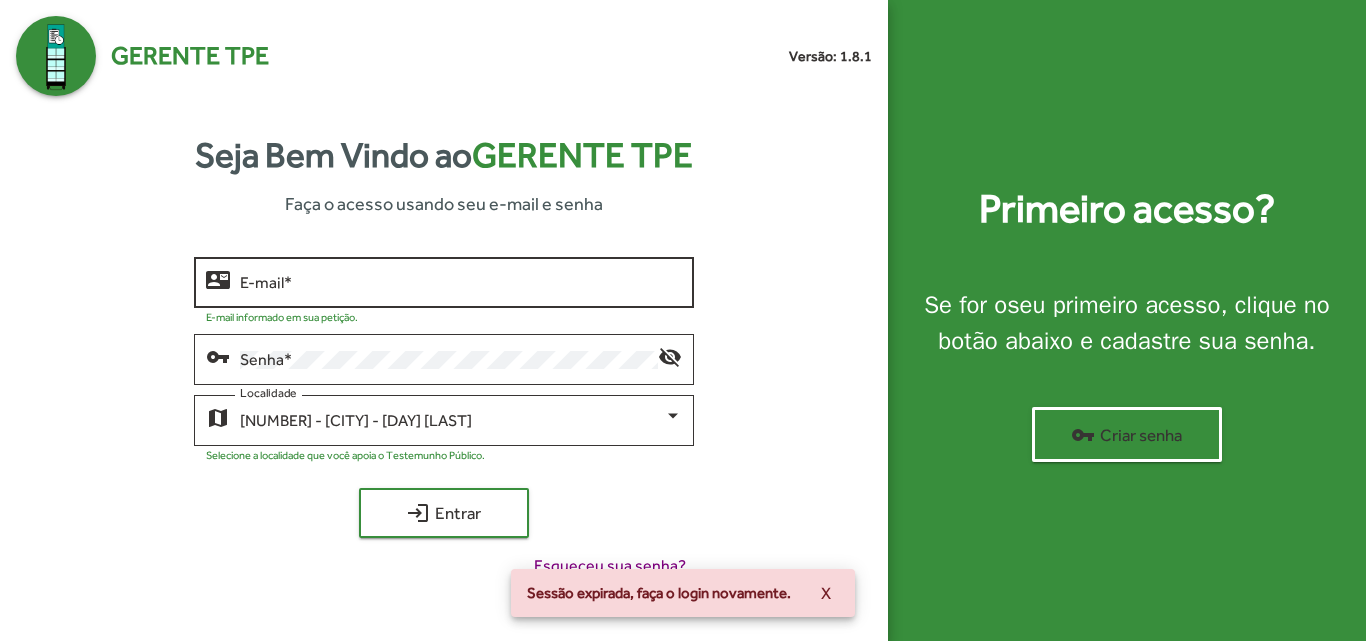 click on "E-mail   *" at bounding box center [460, 283] 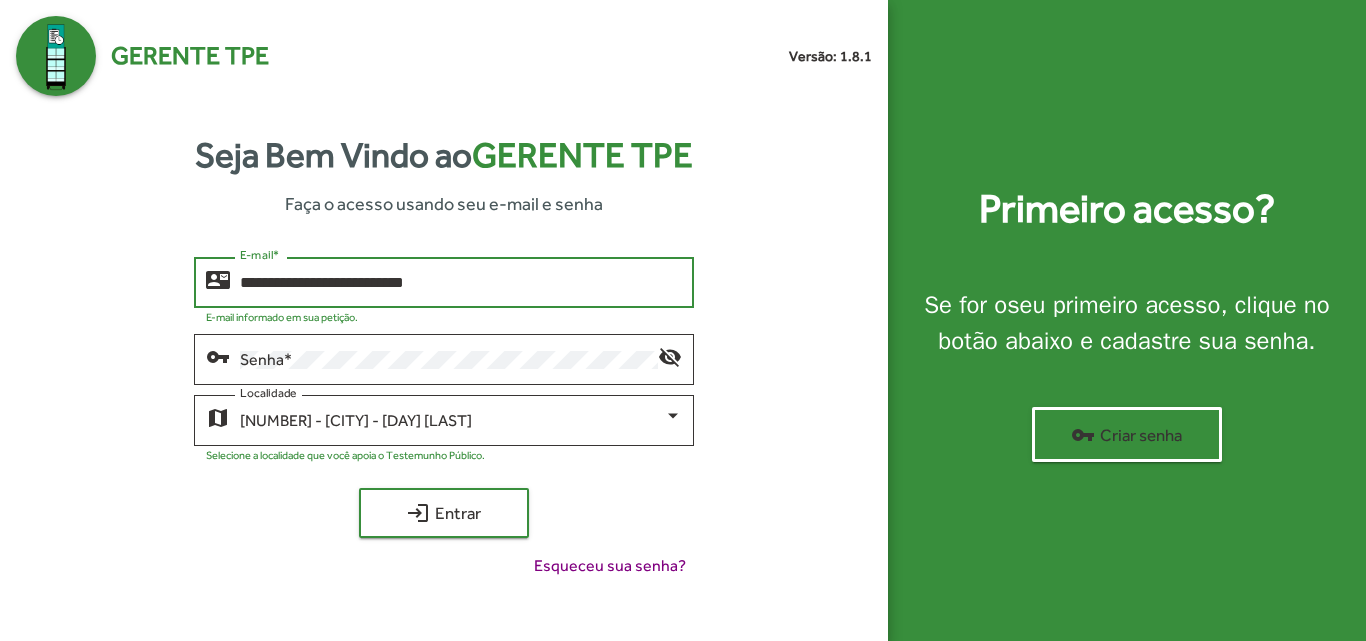 type on "**********" 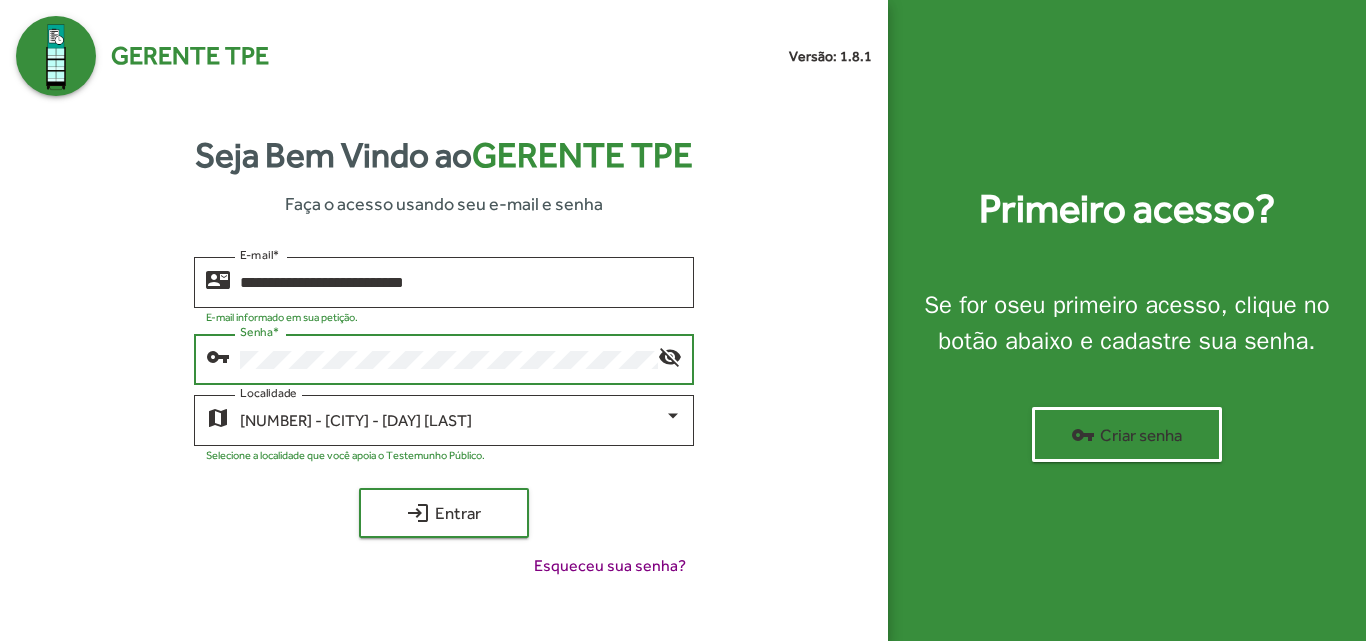 click on "login  Entrar" at bounding box center [444, 513] 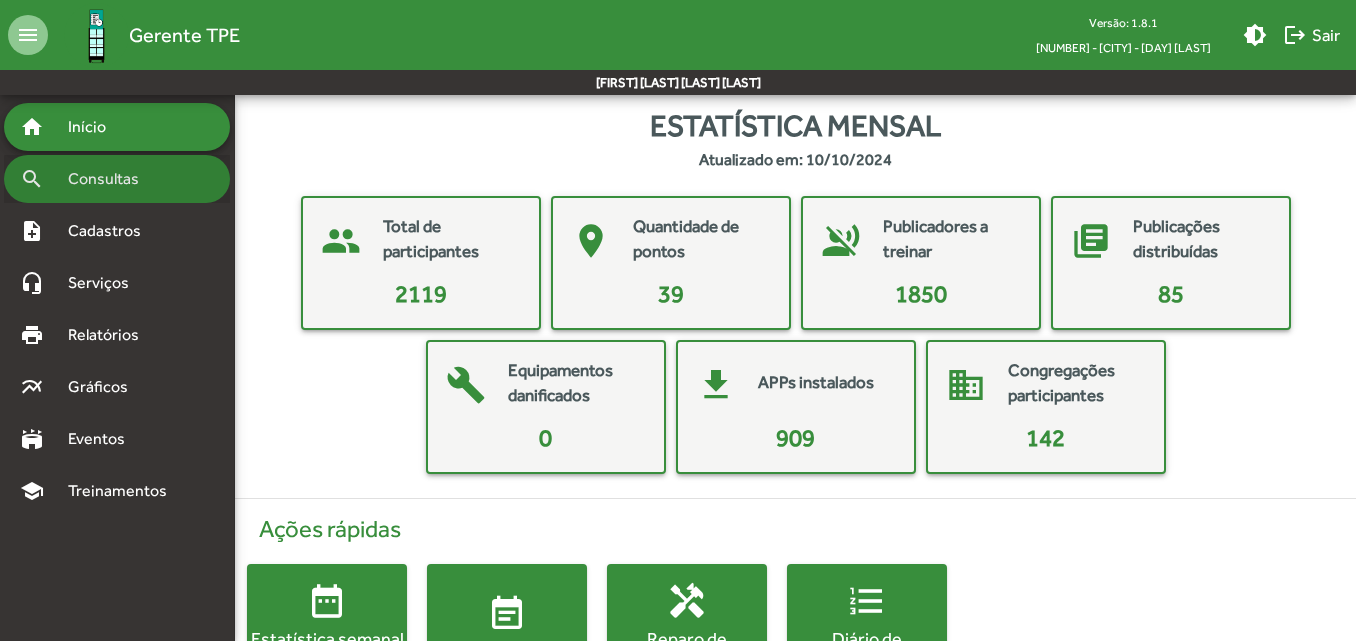 click on "search Consultas" at bounding box center (117, 127) 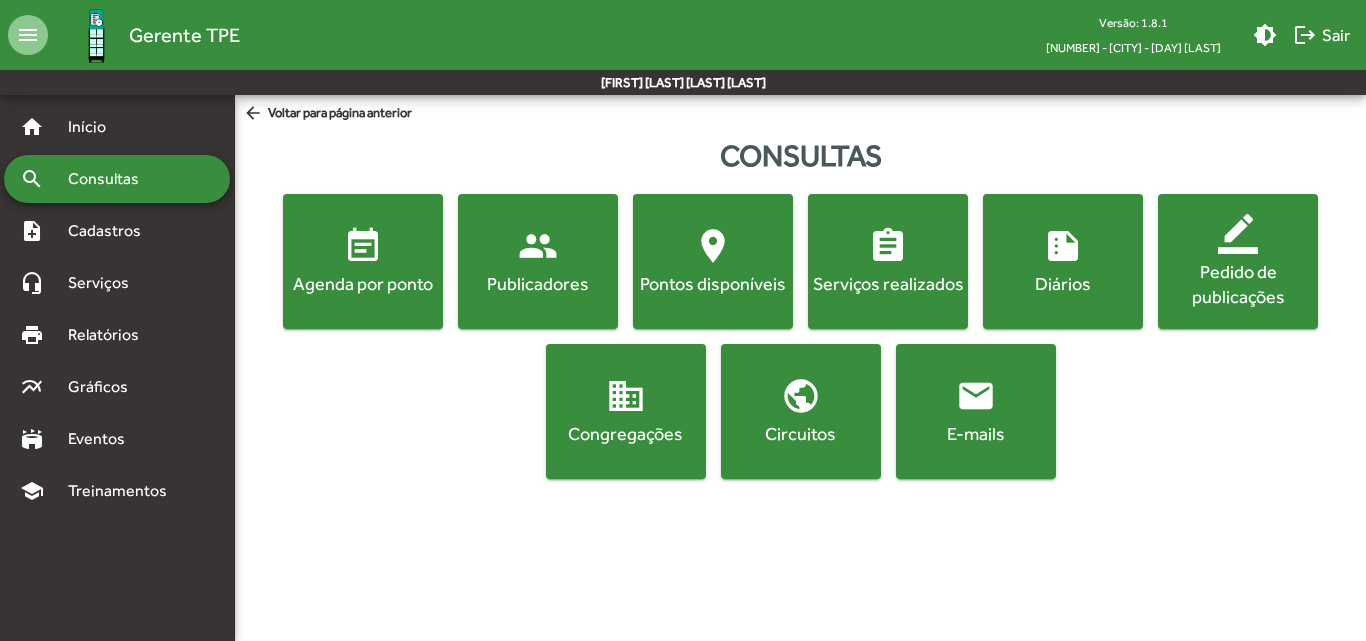 click on "event_note  Agenda por ponto" at bounding box center [363, 261] 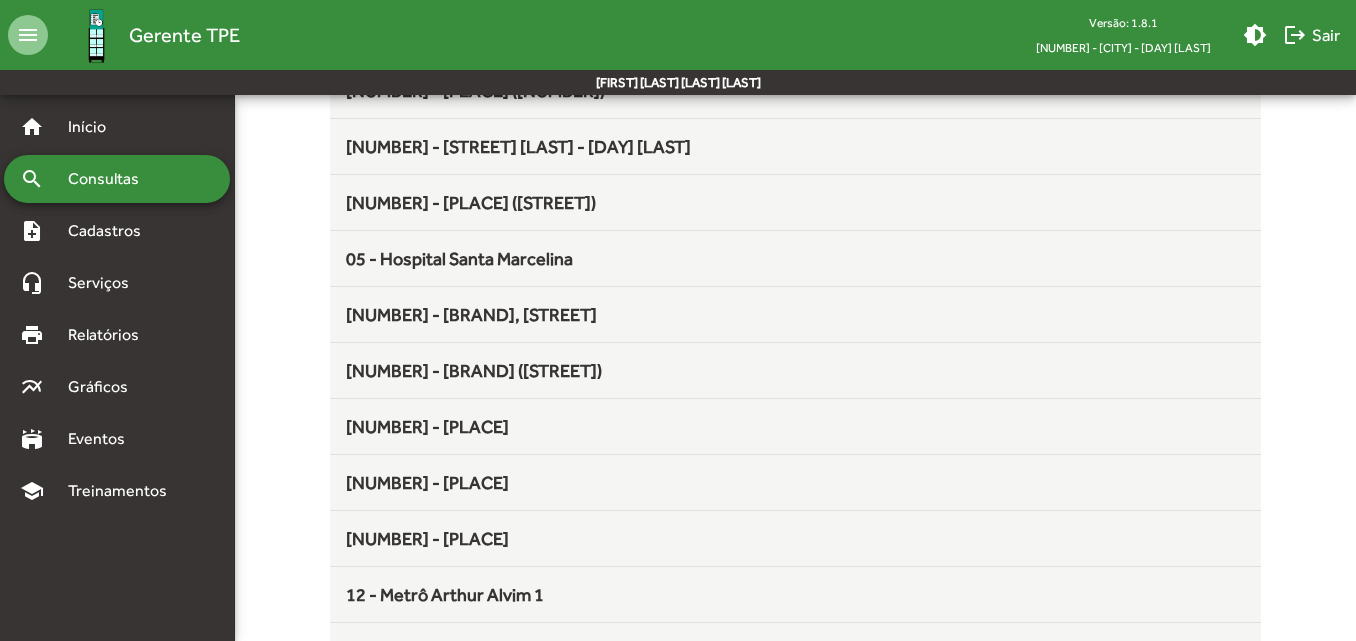 scroll, scrollTop: 300, scrollLeft: 0, axis: vertical 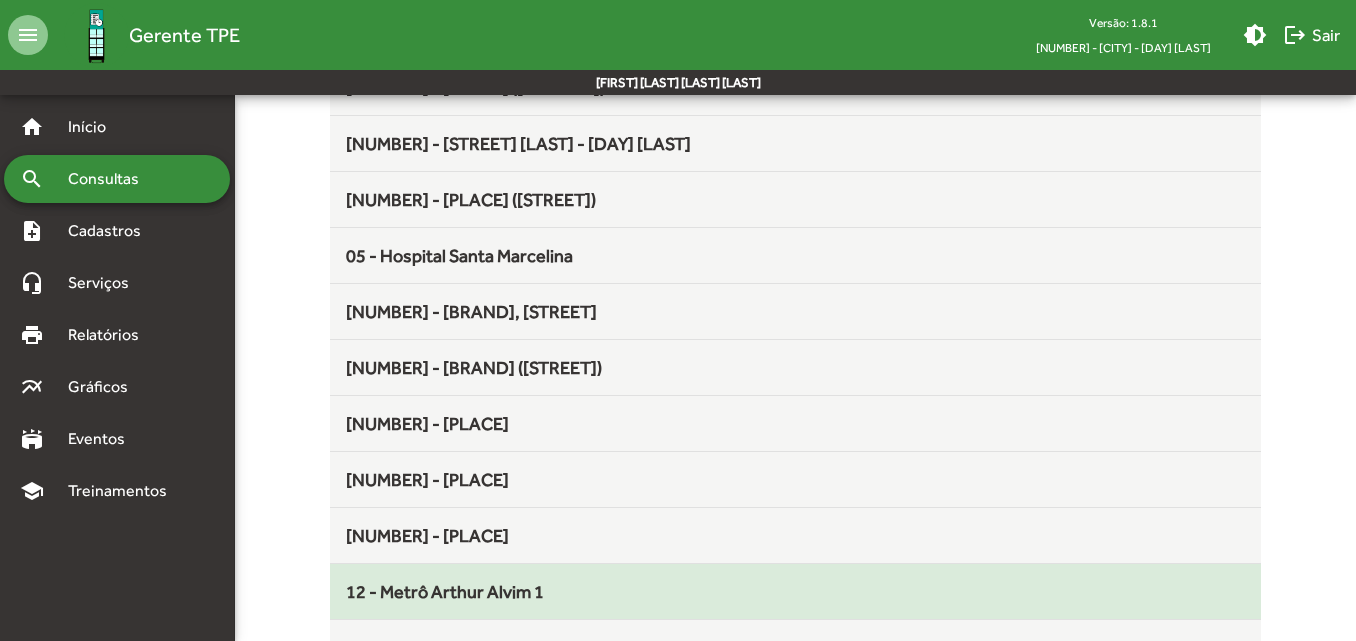 click on "12 - Metrô Arthur Alvim 1" at bounding box center (795, 87) 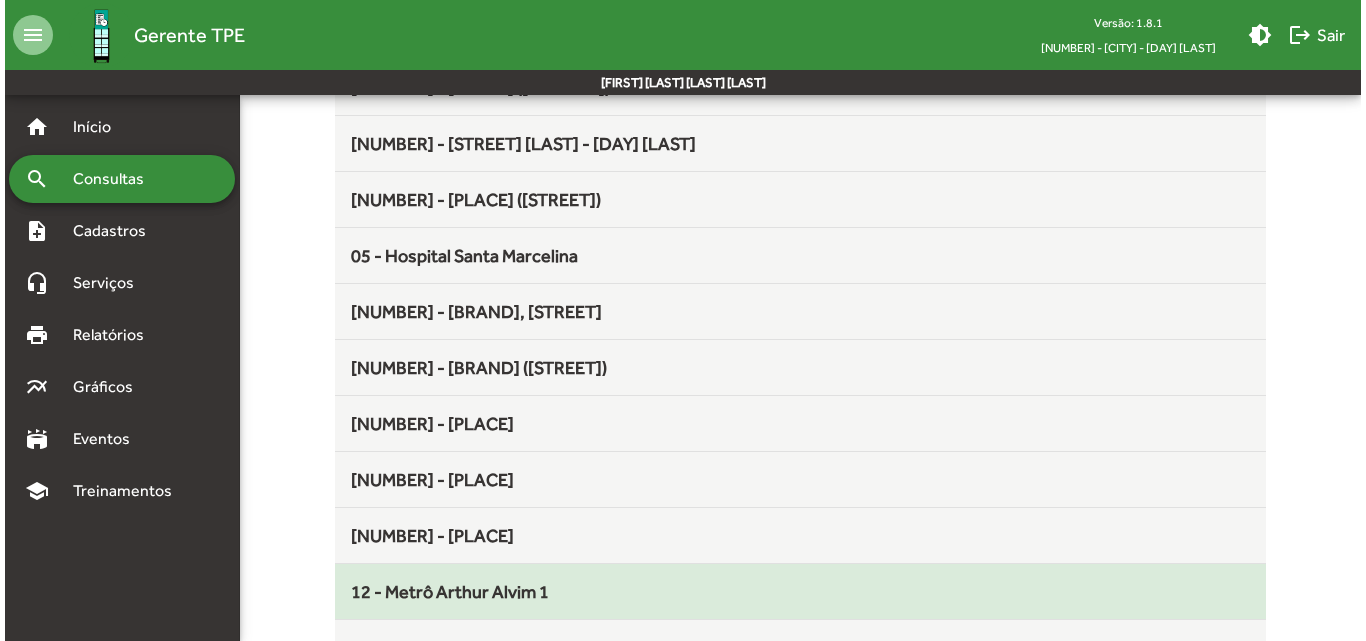 scroll, scrollTop: 0, scrollLeft: 0, axis: both 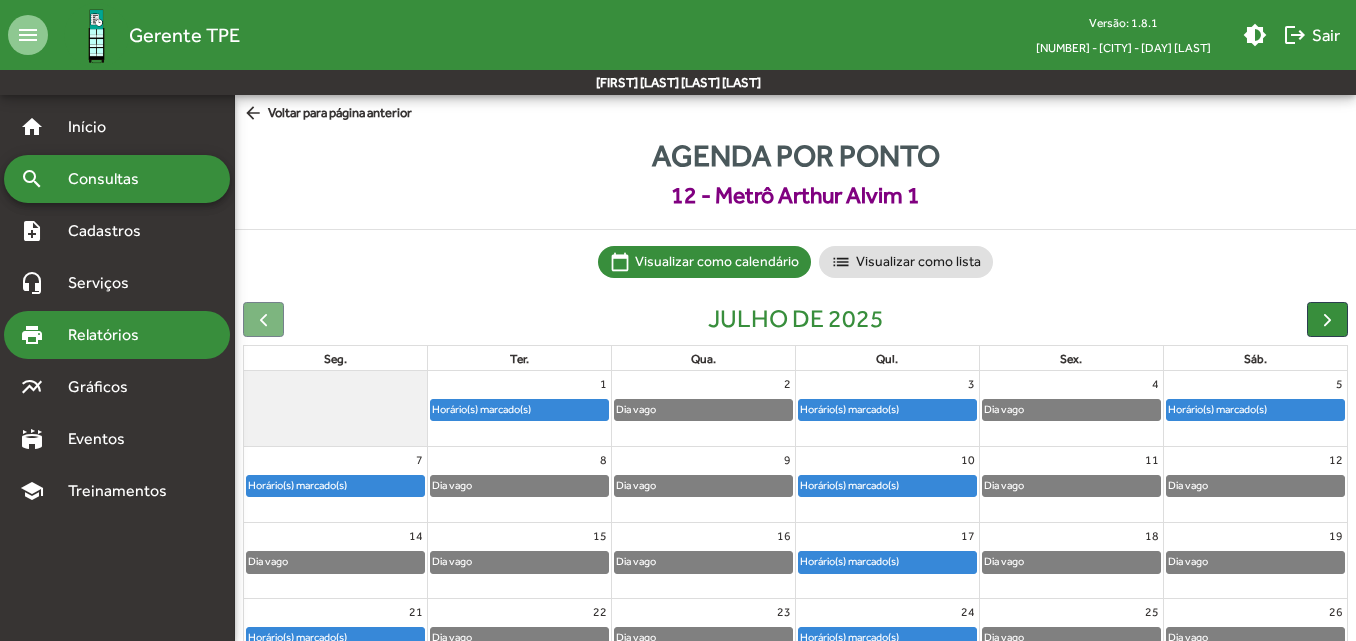 click on "print Relatórios" at bounding box center (117, 127) 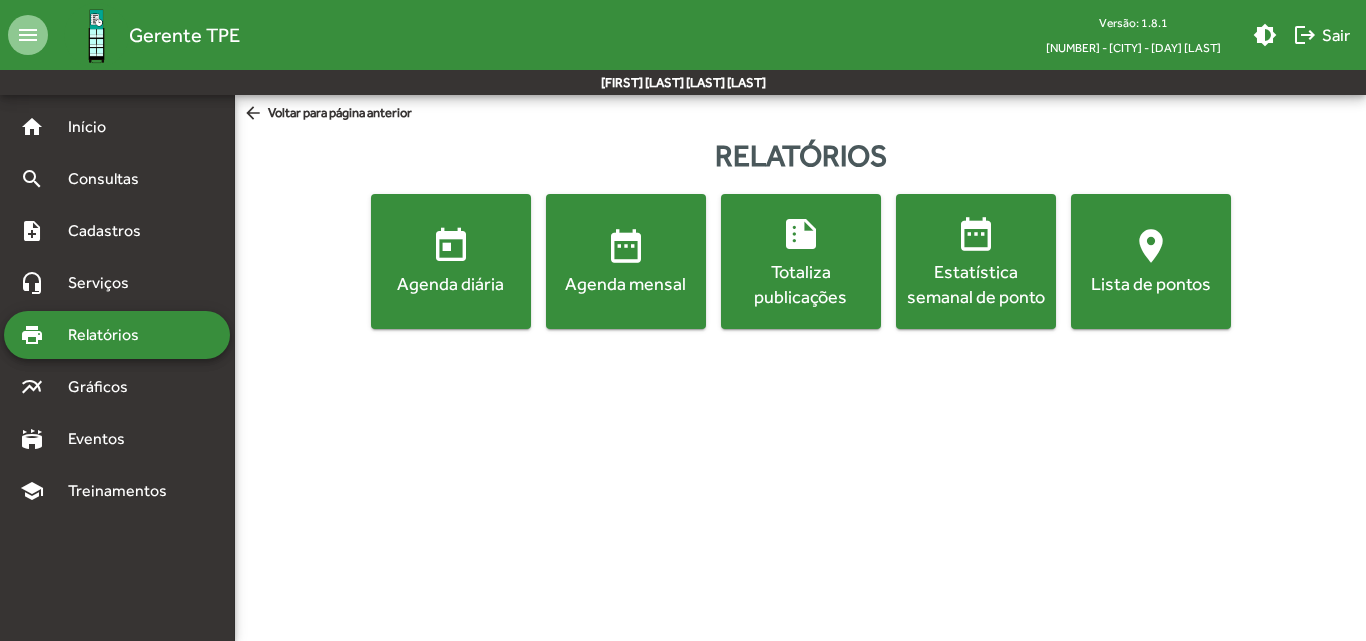 click on "date_range  Agenda mensal" at bounding box center (626, 261) 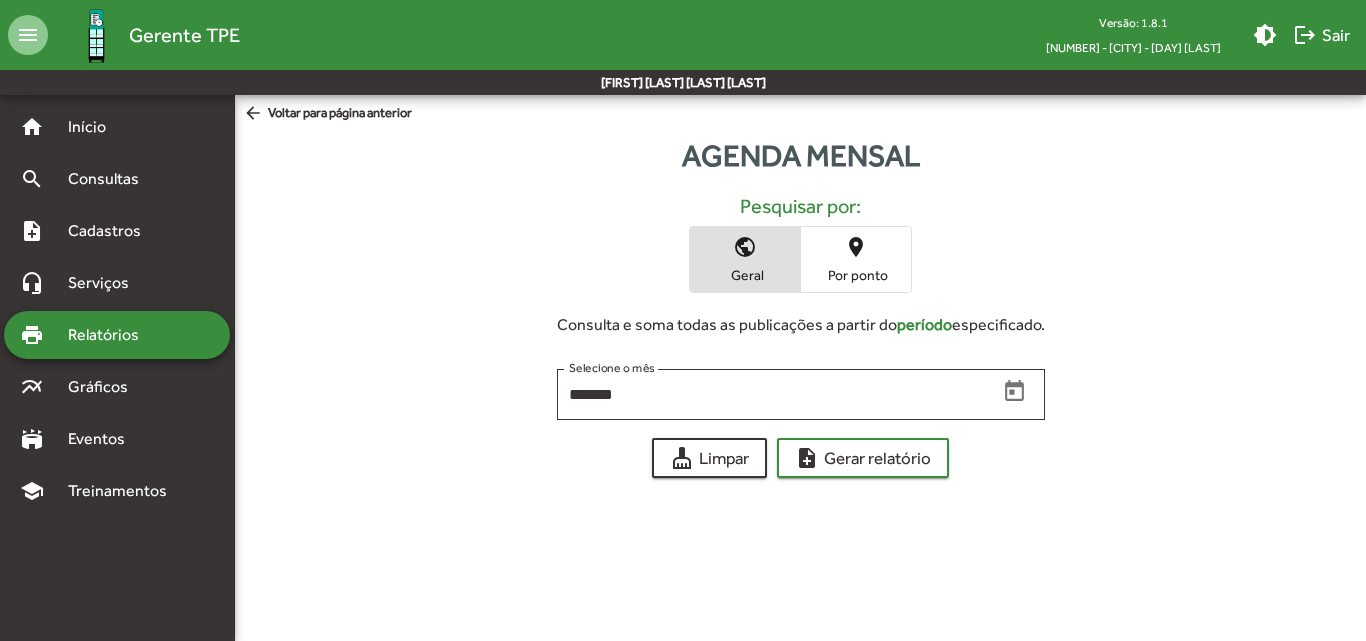 click on "Por ponto" at bounding box center [856, 275] 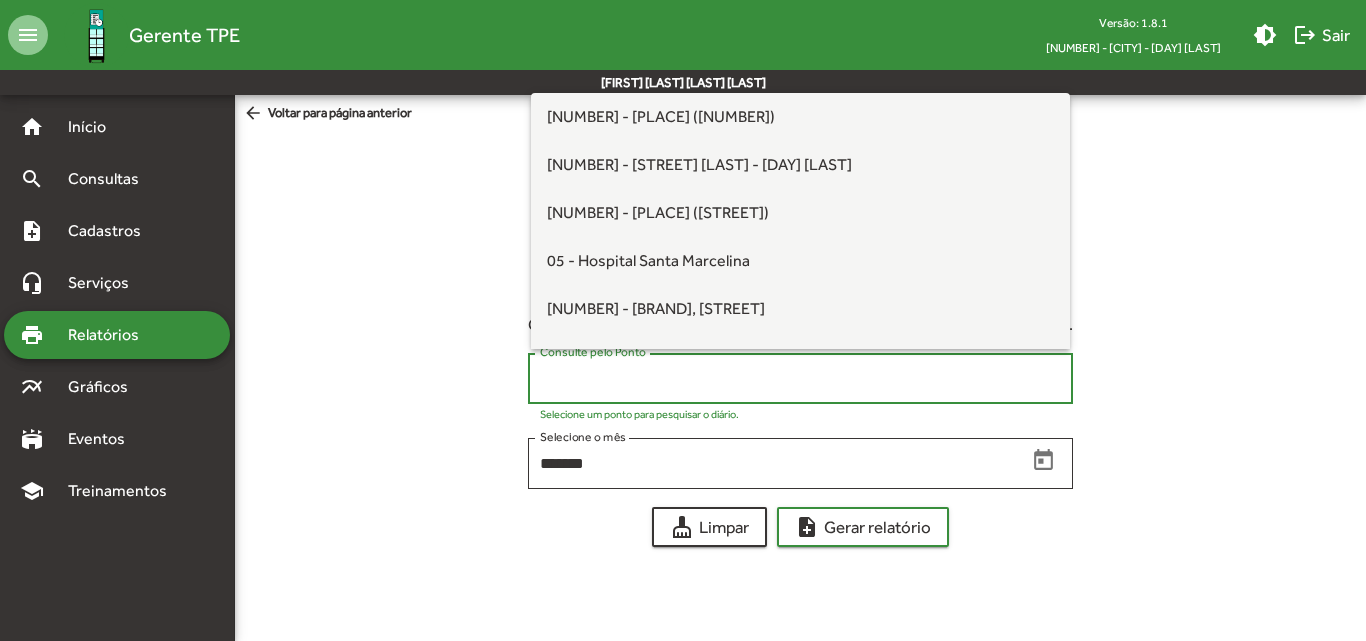 click on "Consulte pelo Ponto" at bounding box center (800, 379) 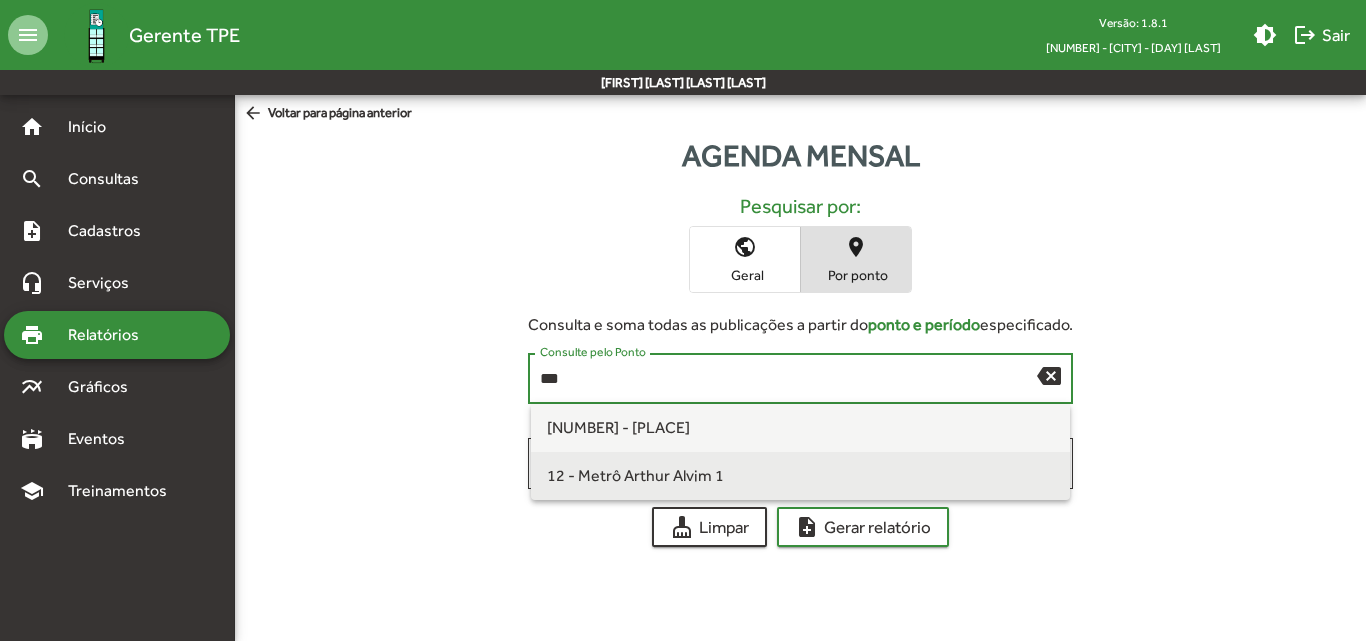 type on "***" 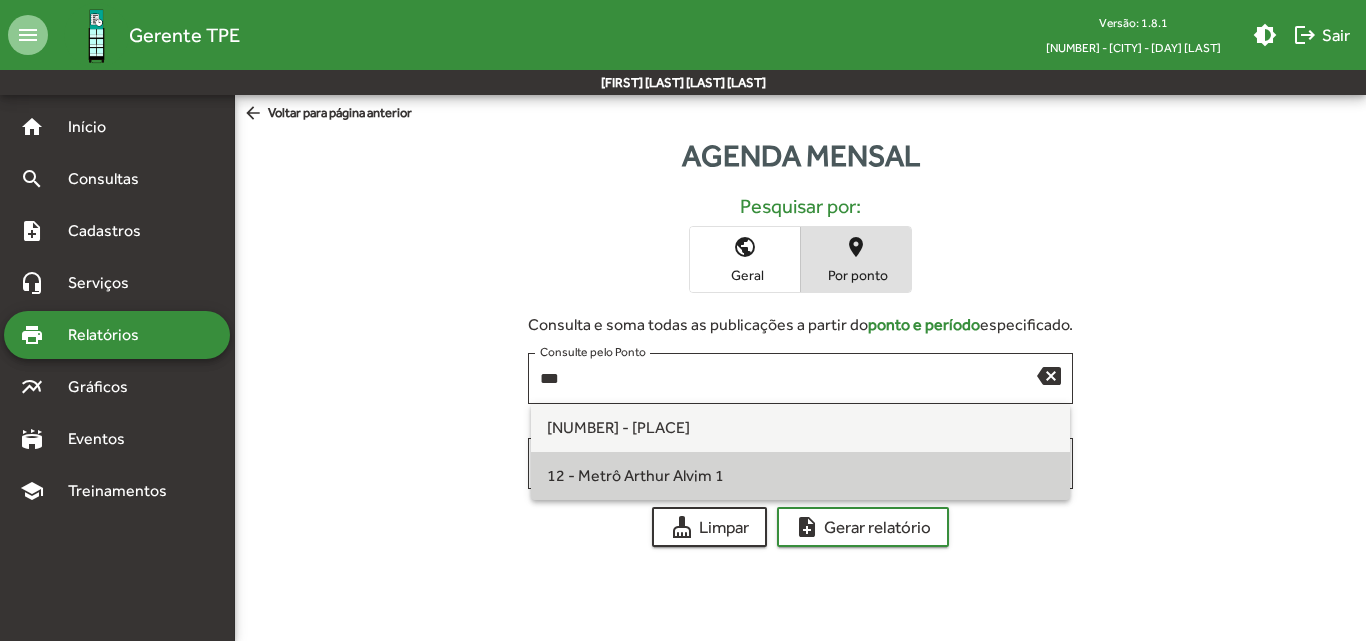 click on "12 - Metrô Arthur Alvim 1" at bounding box center (801, 476) 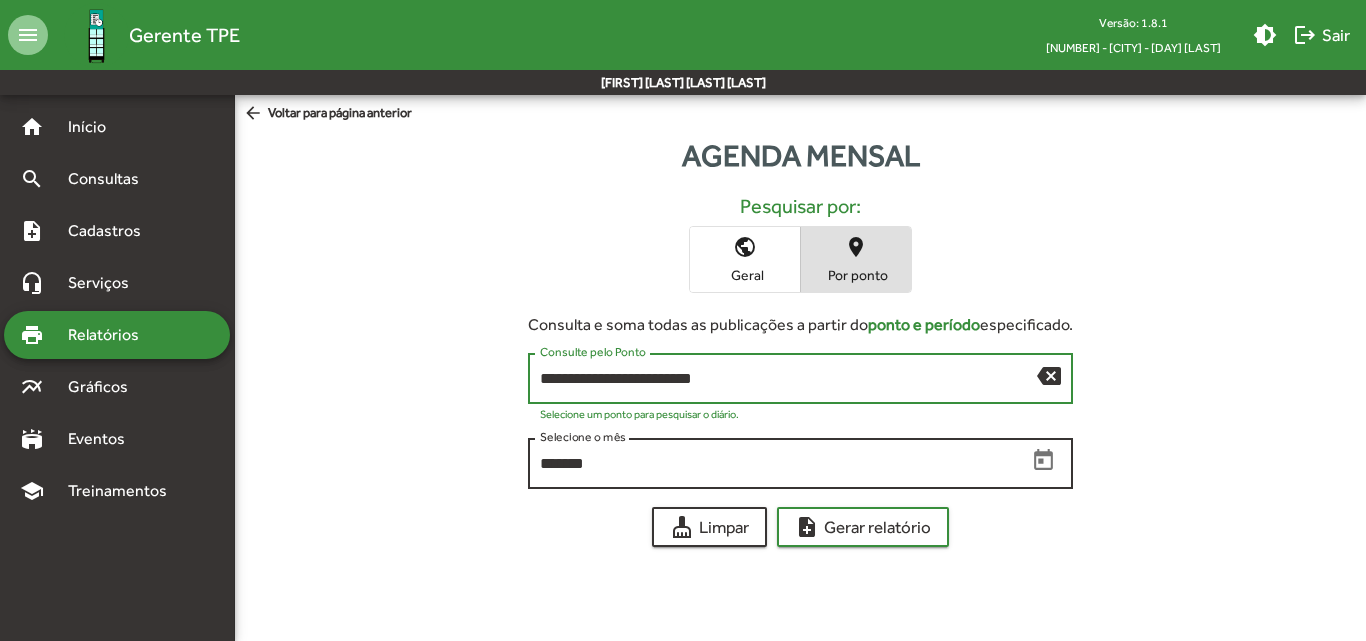 click on "*******" at bounding box center [783, 464] 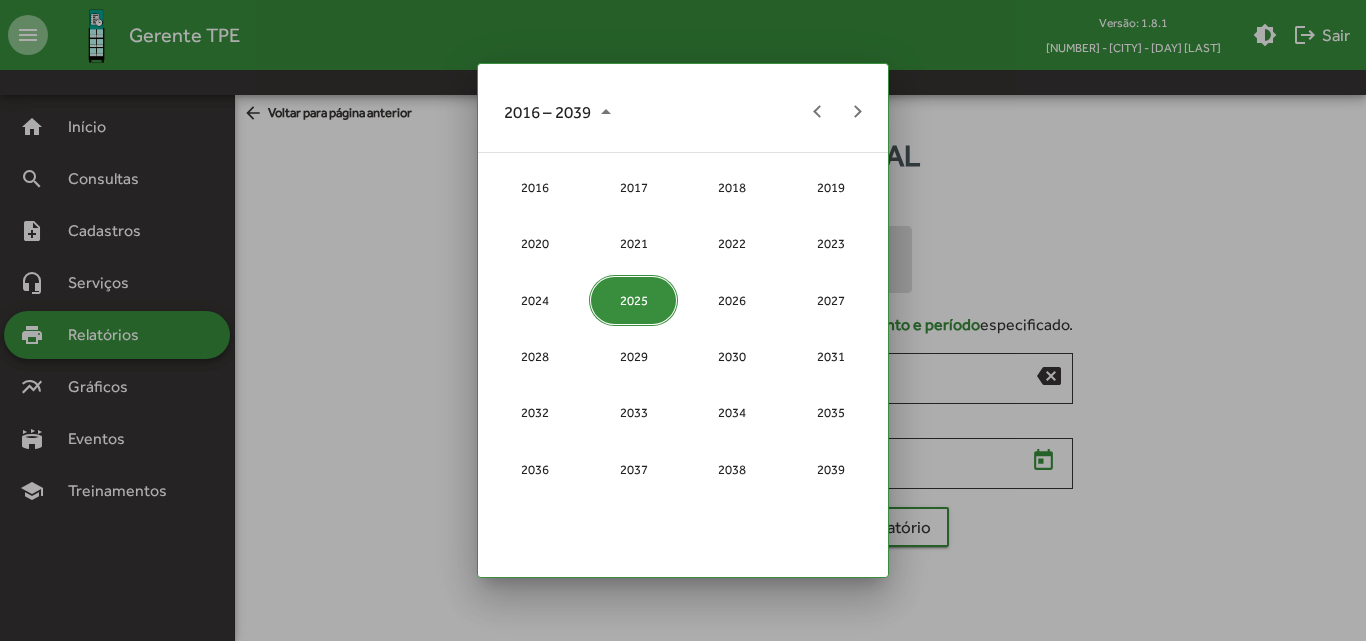 click on "2025" at bounding box center [633, 300] 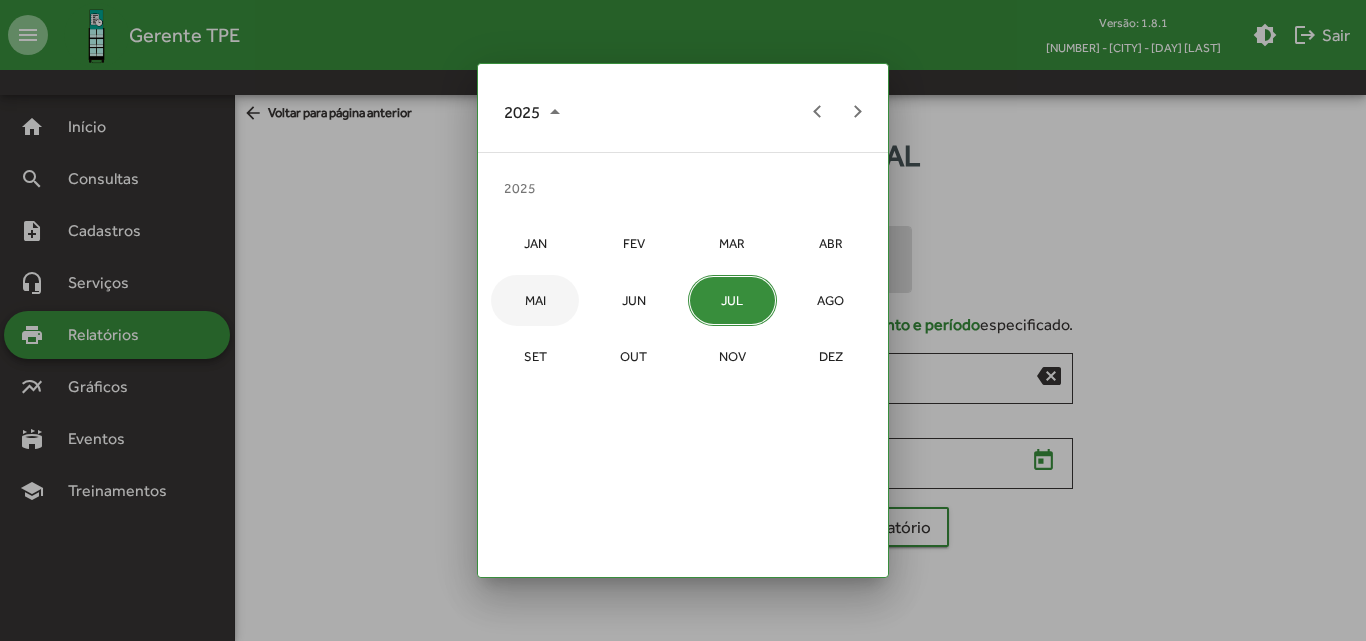 click on "MAI" at bounding box center (535, 300) 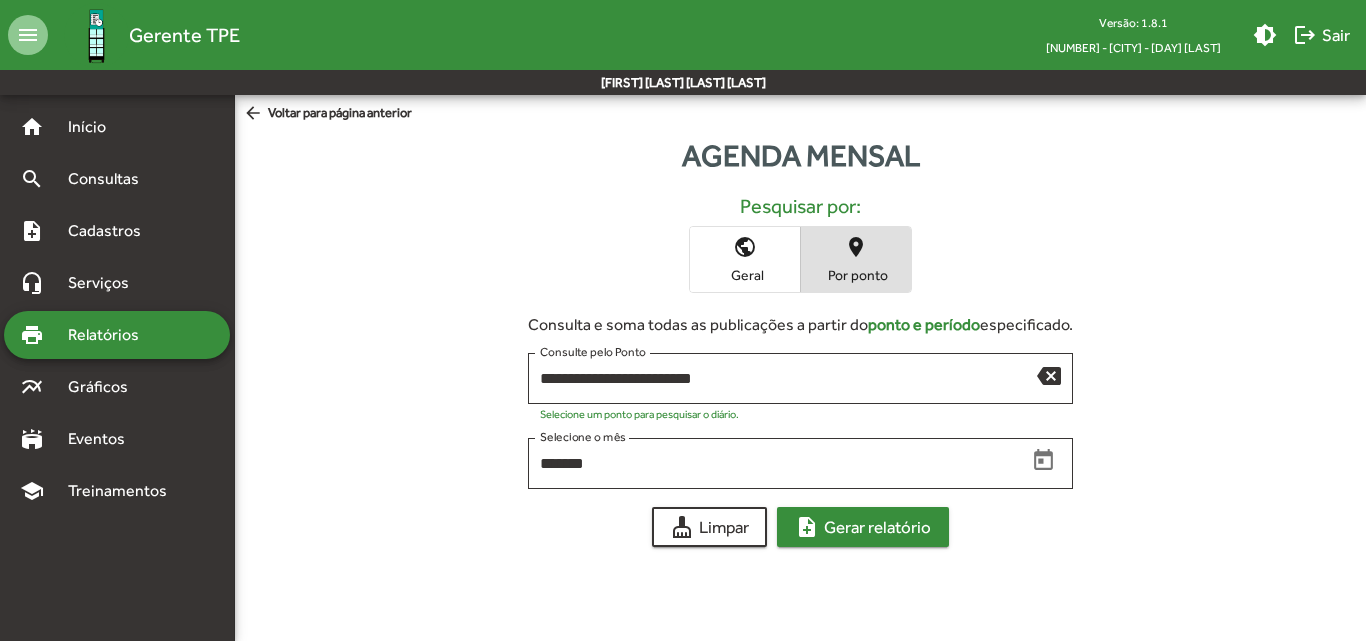 click on "note_add  Gerar relatório" at bounding box center [863, 527] 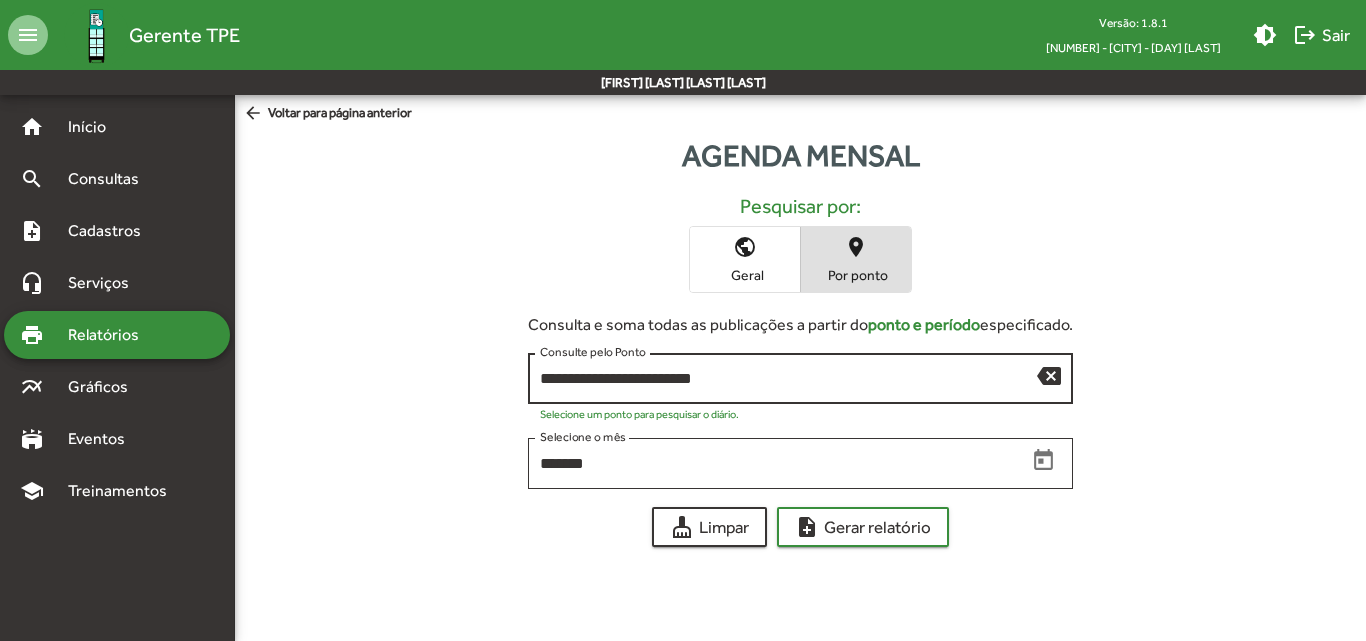 click on "backspace" at bounding box center (1049, 375) 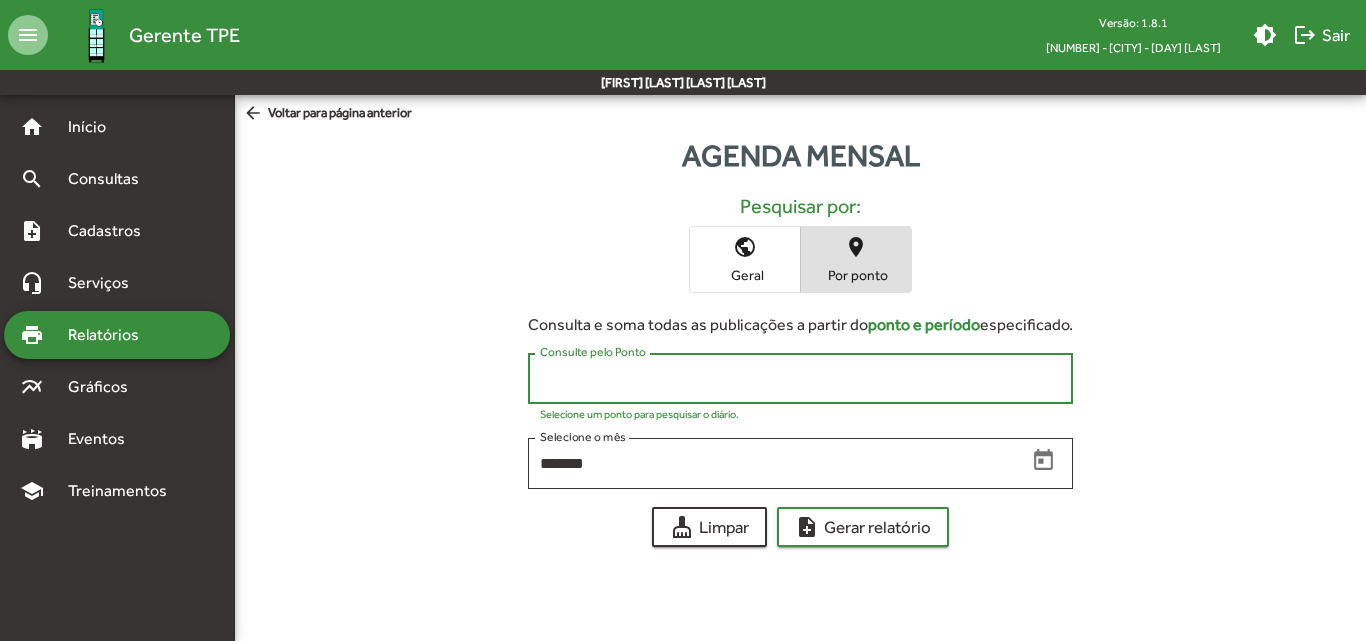 click on "Consulte pelo Ponto" at bounding box center [800, 379] 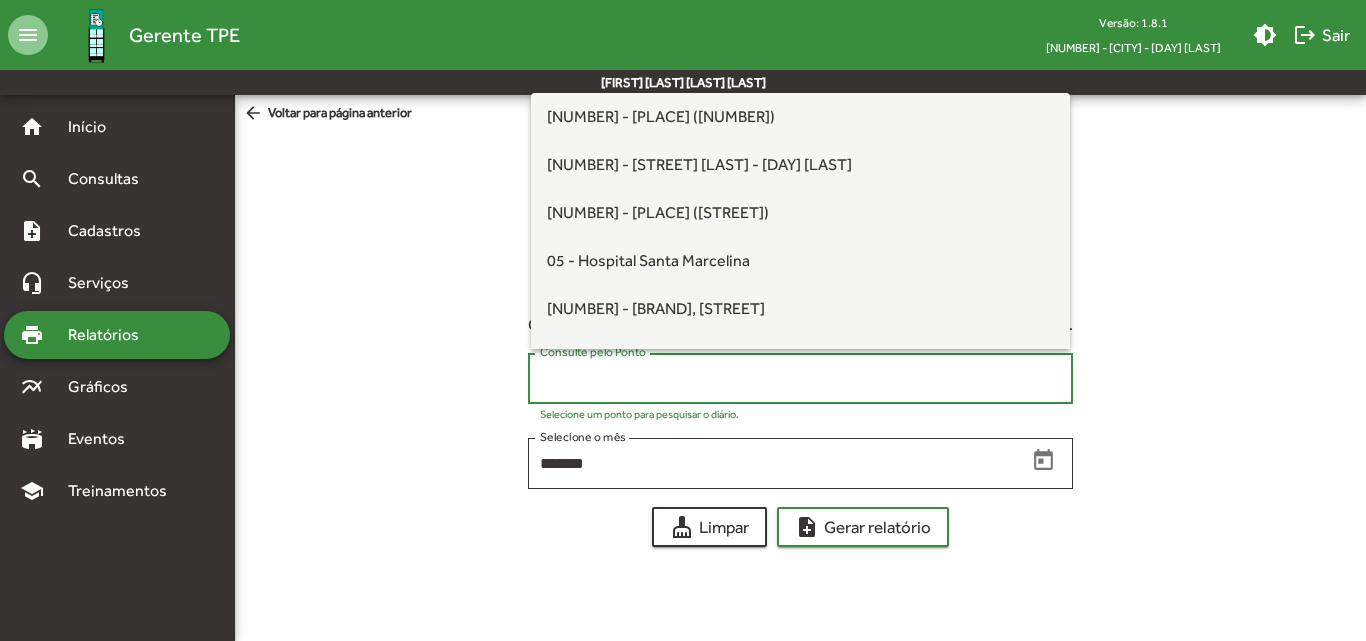 click on "Consulte pelo Ponto" at bounding box center (800, 379) 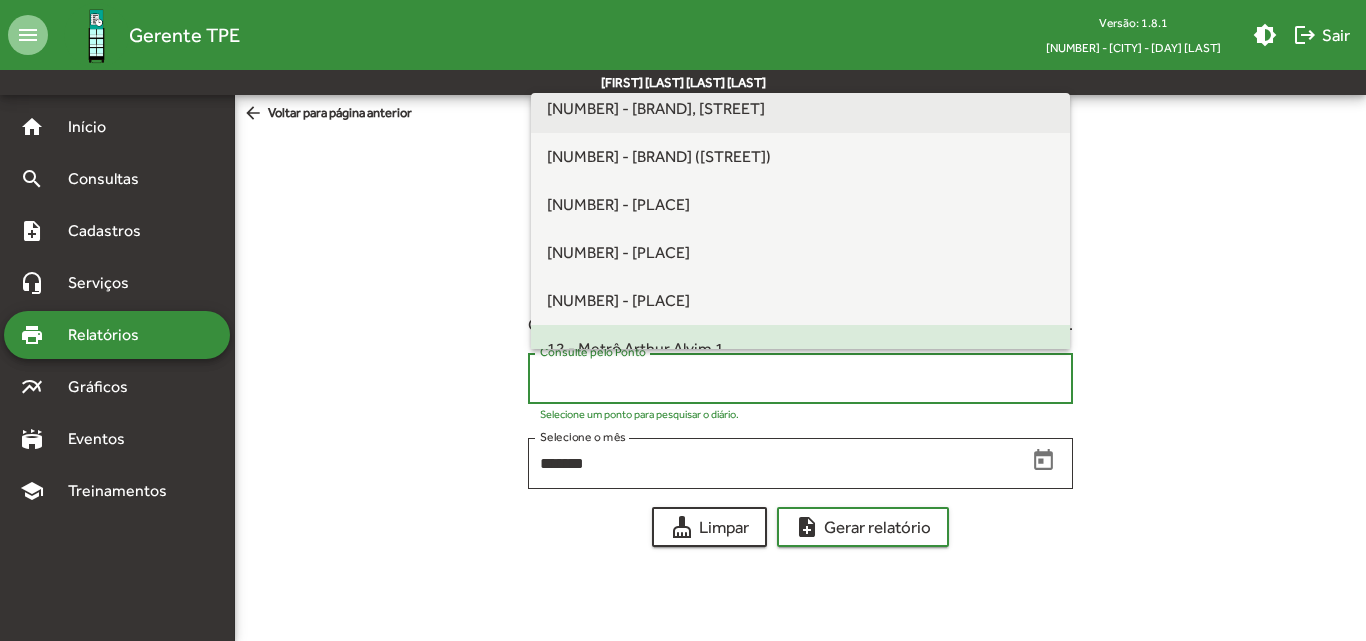 scroll, scrollTop: 300, scrollLeft: 0, axis: vertical 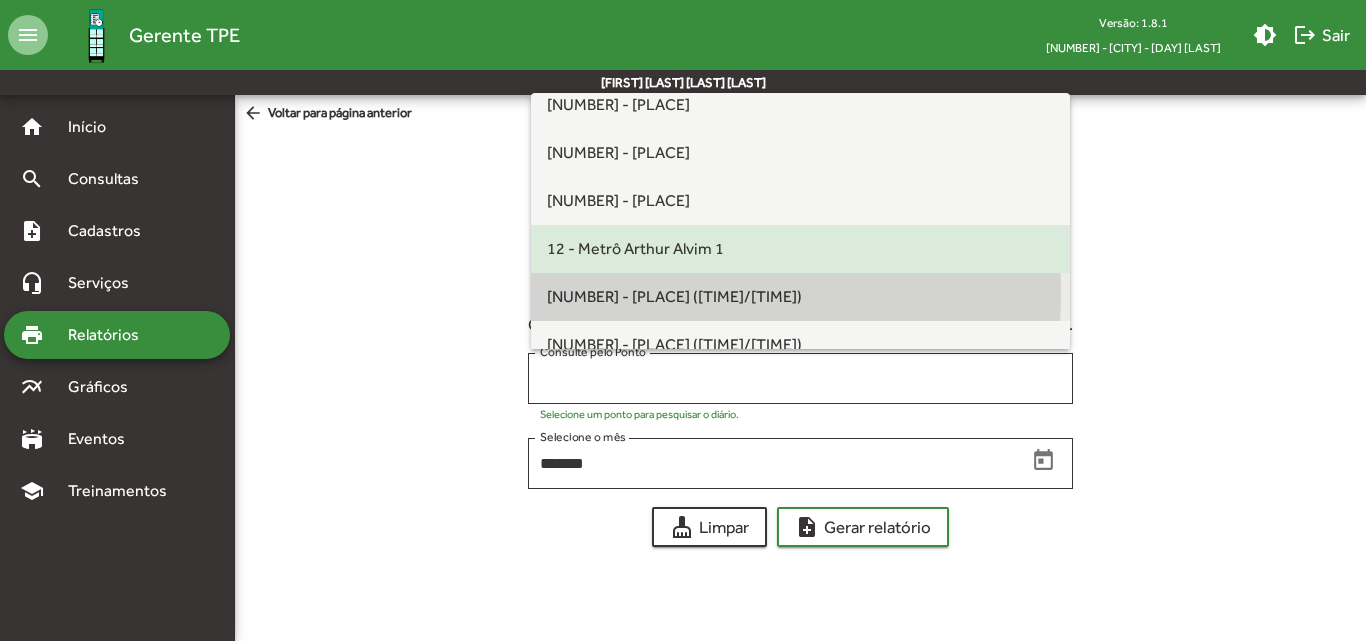 click on "[NUMBER] - [PLACE] ([TIME]/[TIME])" at bounding box center (674, 296) 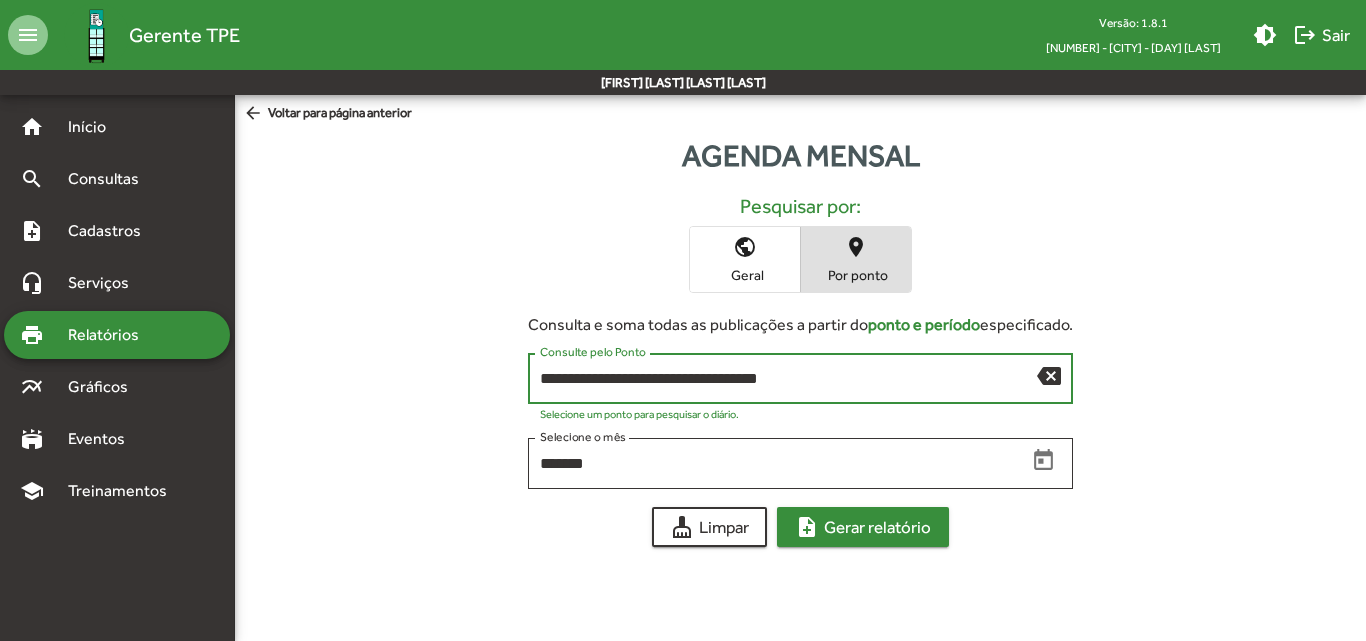 click on "note_add  Gerar relatório" at bounding box center [863, 527] 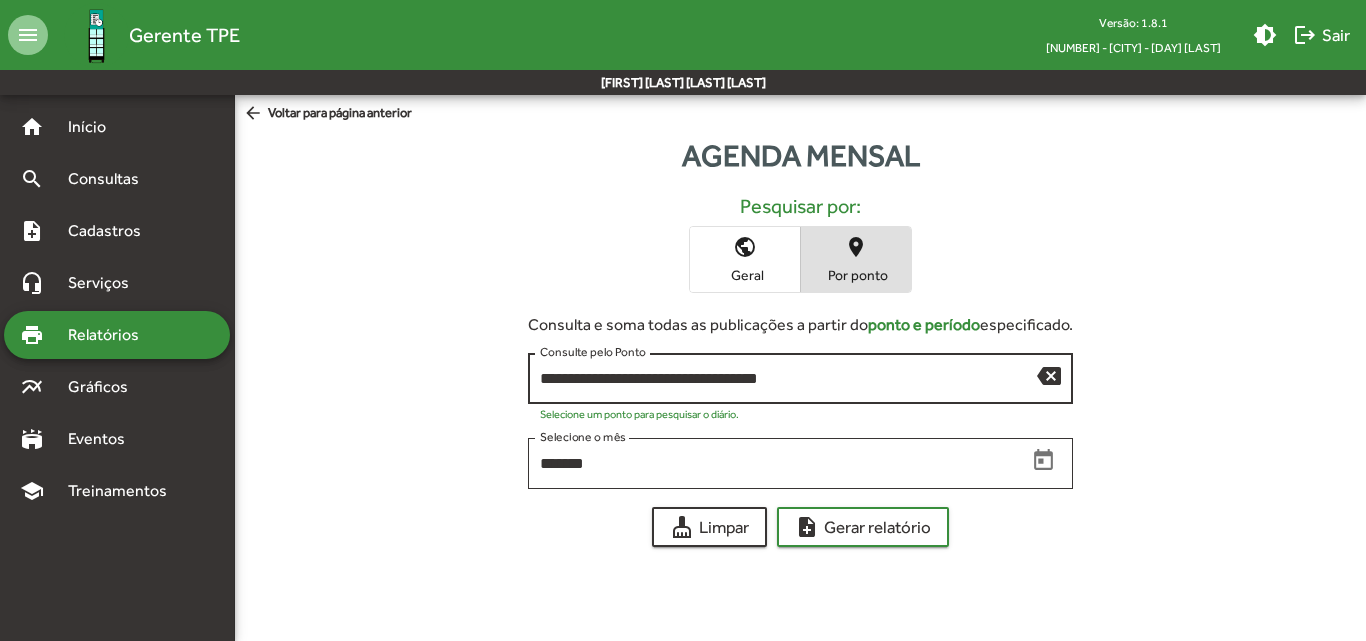 drag, startPoint x: 1041, startPoint y: 372, endPoint x: 1054, endPoint y: 372, distance: 13 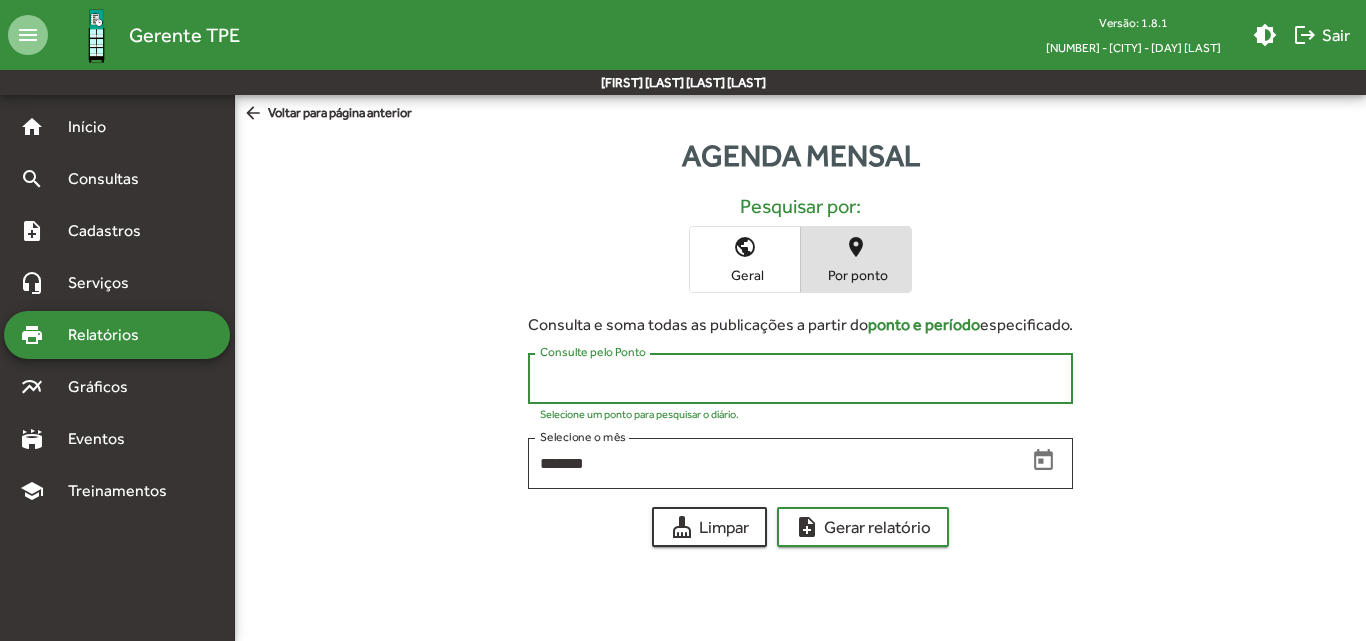 click on "Consulta e soma todas as publicações a partir do  ponto e período  especificado. Consulte pelo Ponto Selecione um ponto para pesquisar o diário. ******* Selecione o mês cleaning_services  Limpar  note_add  Gerar relatório" at bounding box center [800, 420] 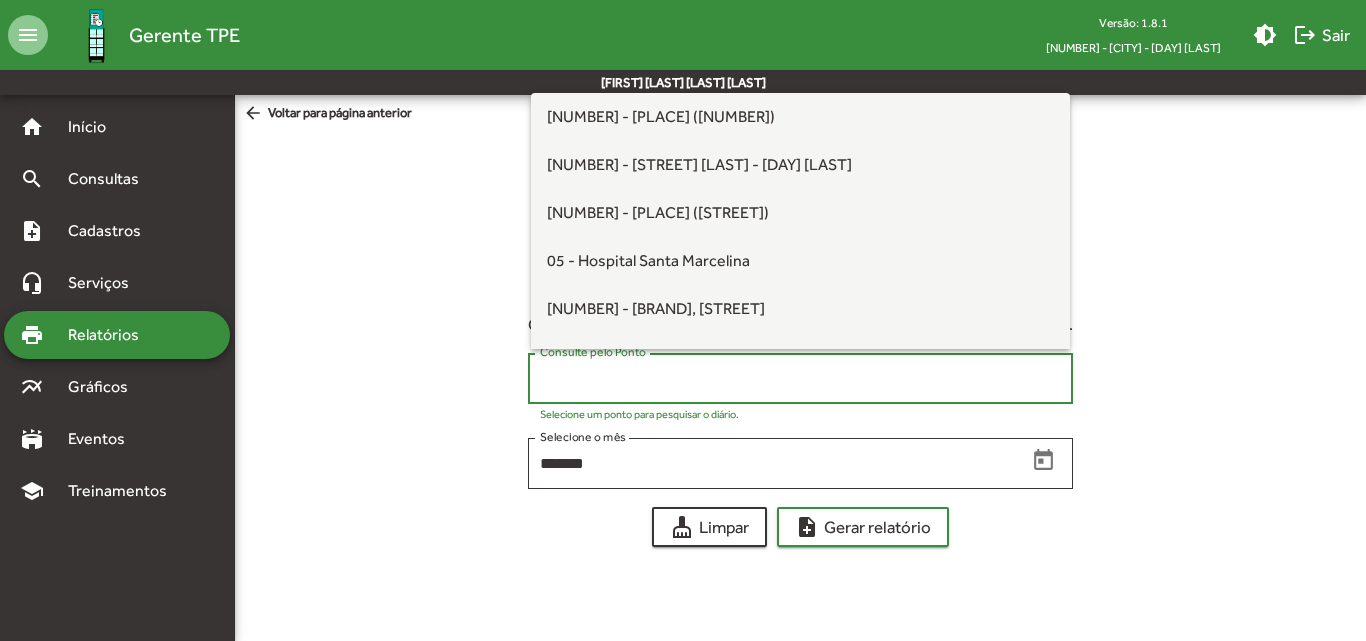 click on "Consulte pelo Ponto" at bounding box center (800, 379) 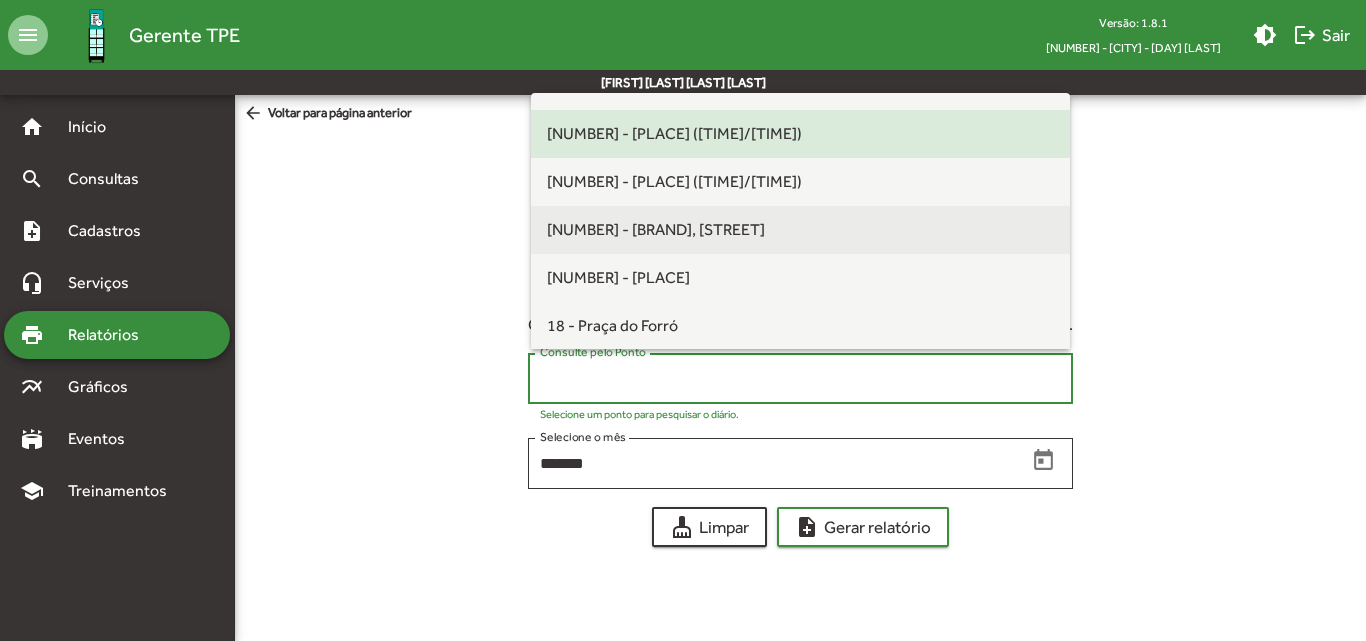 scroll, scrollTop: 464, scrollLeft: 0, axis: vertical 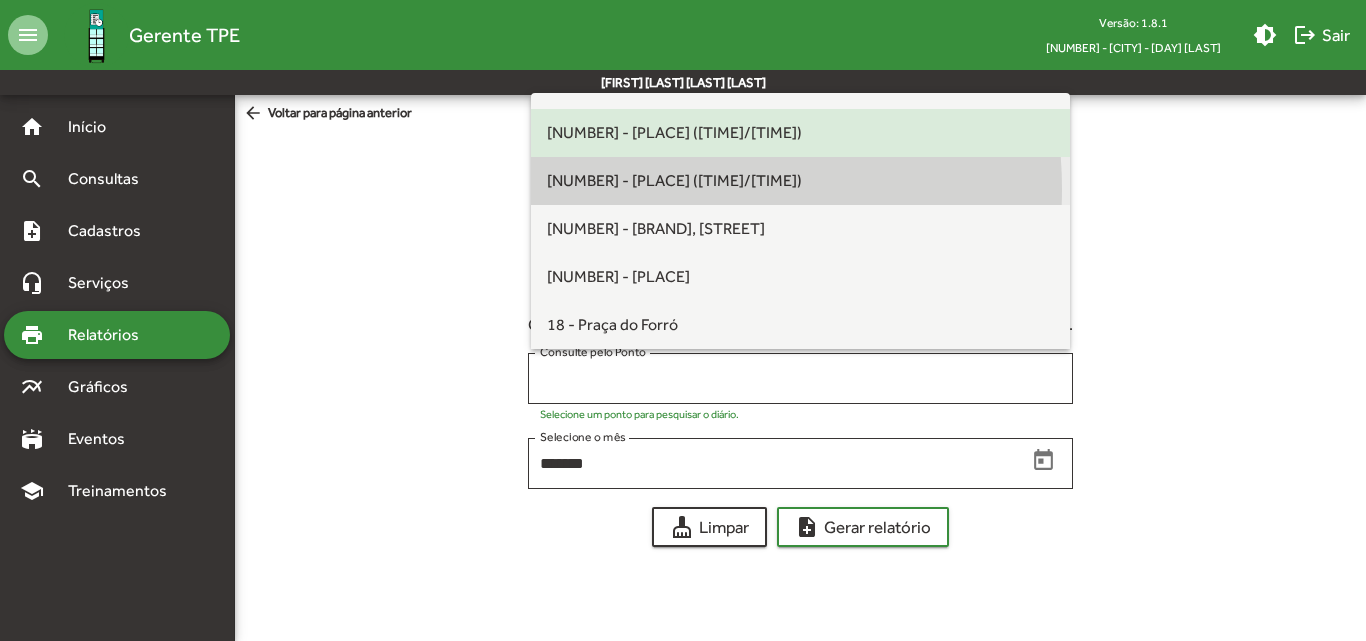 click on "[NUMBER] - [PLACE] ([TIME]/[TIME])" at bounding box center [674, 180] 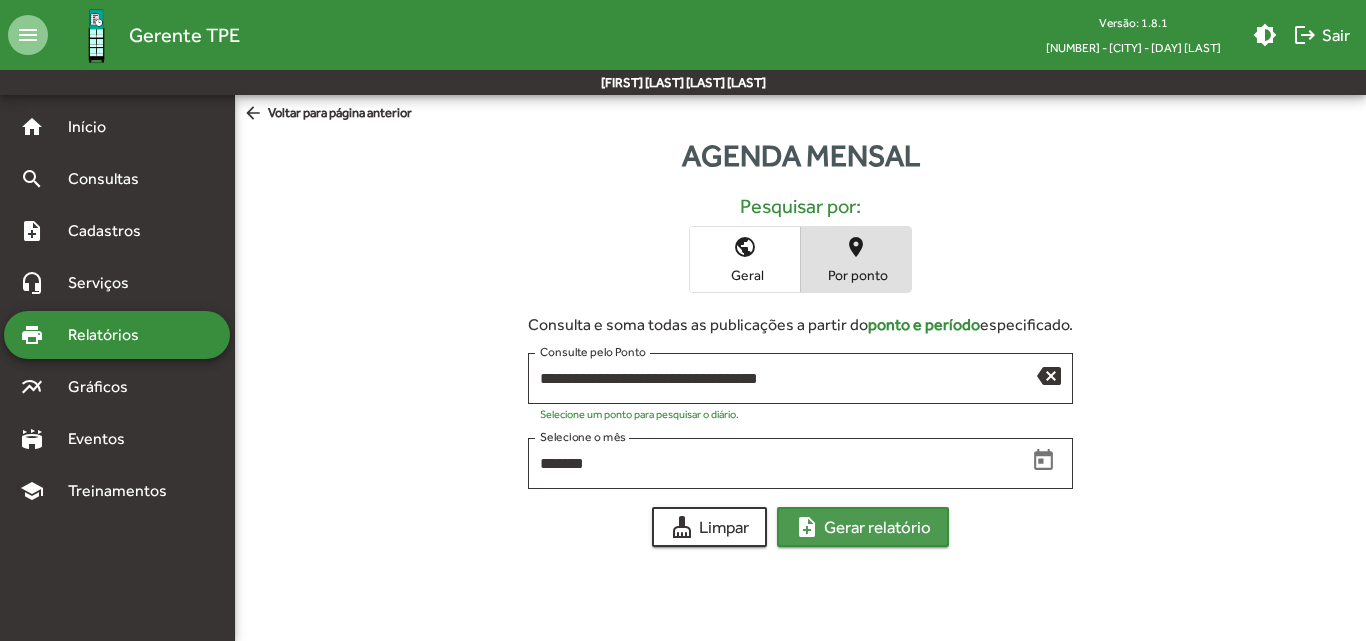 click on "note_add  Gerar relatório" at bounding box center [863, 527] 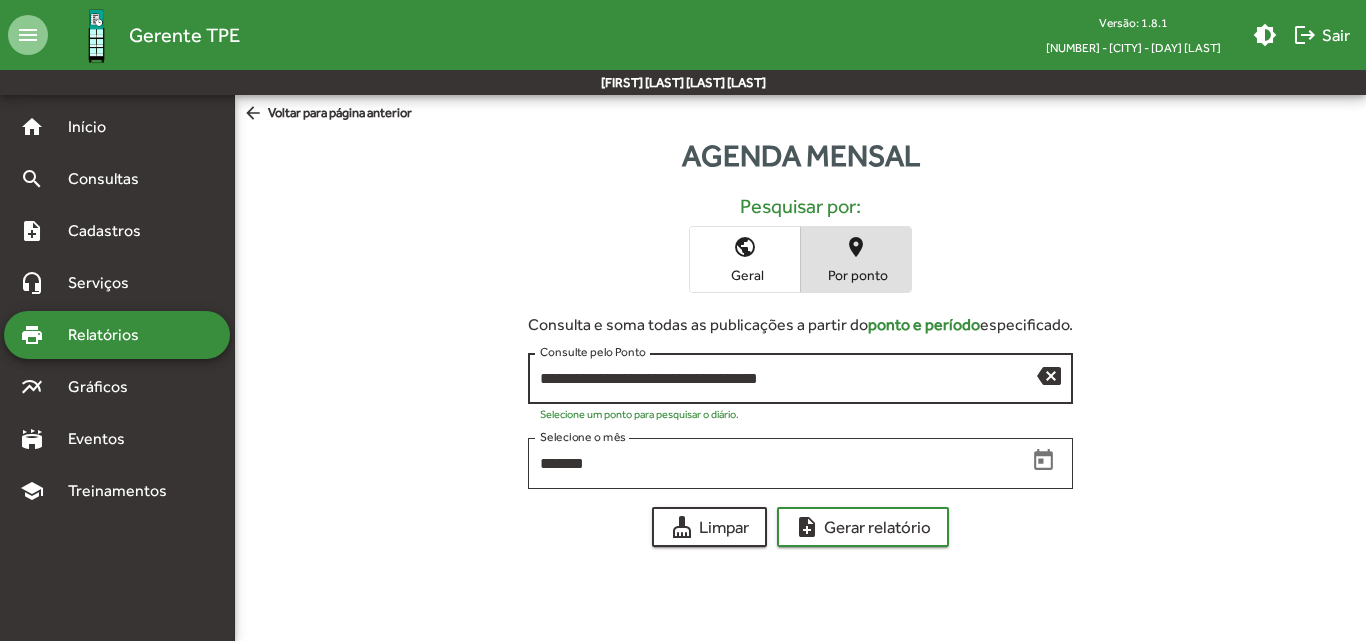 click on "backspace" at bounding box center [1049, 375] 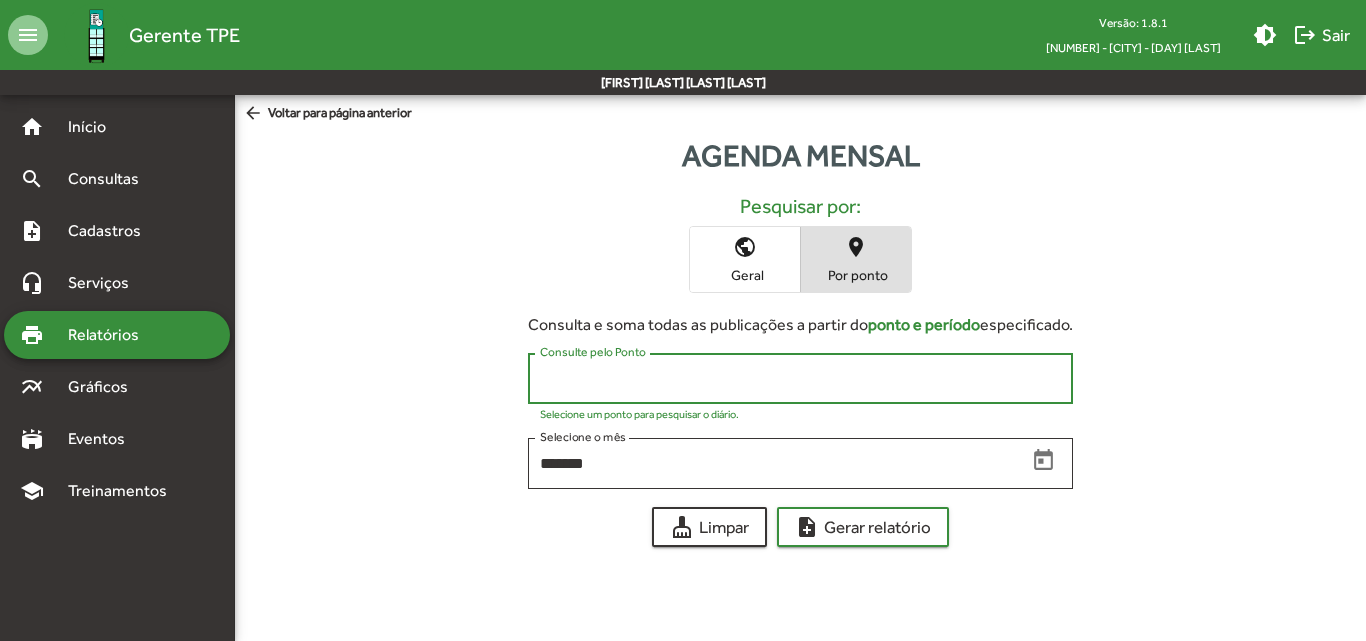 click on "Consulta e soma todas as publicações a partir do  ponto e período  especificado. Consulte pelo Ponto Selecione um ponto para pesquisar o diário. ******* Selecione o mês cleaning_services  Limpar  note_add  Gerar relatório" at bounding box center [800, 420] 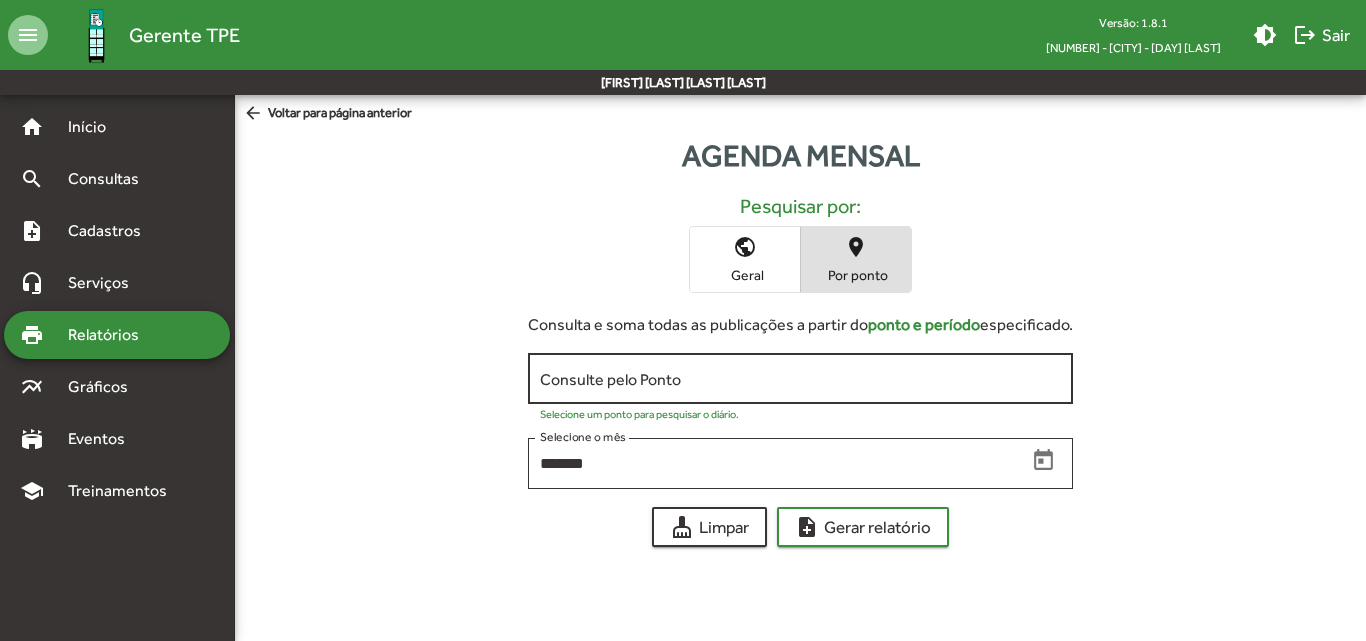 click on "Consulte pelo Ponto" at bounding box center (800, 379) 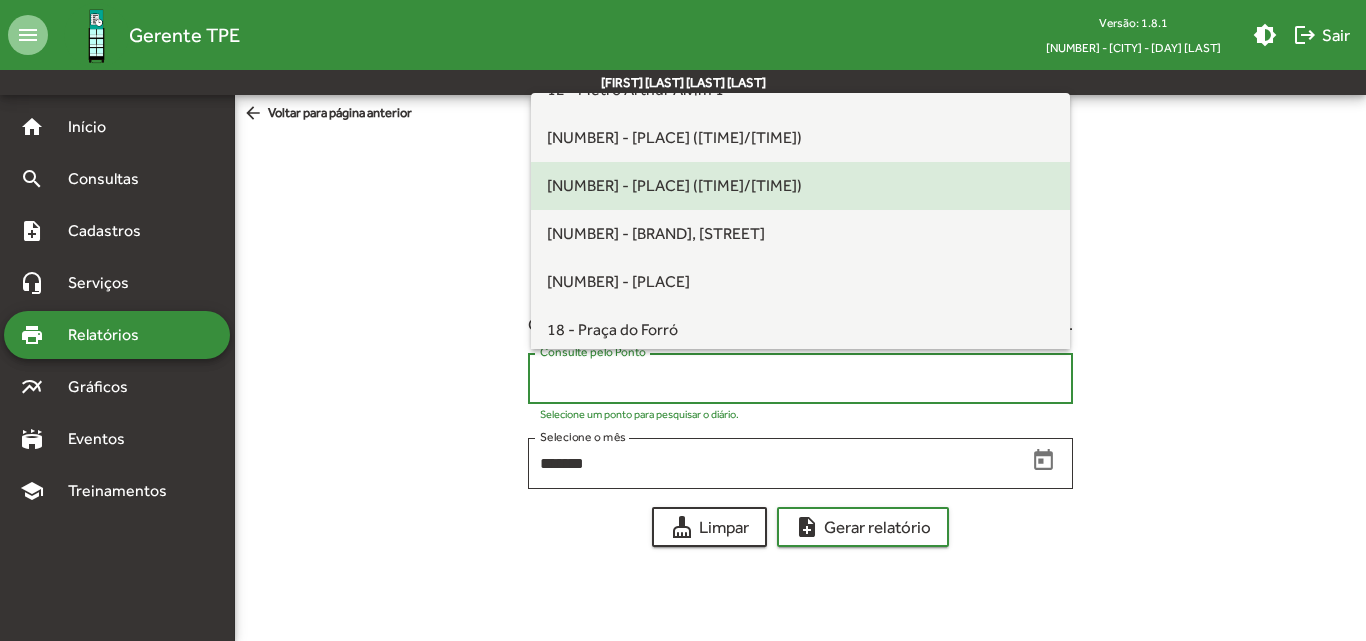 scroll, scrollTop: 464, scrollLeft: 0, axis: vertical 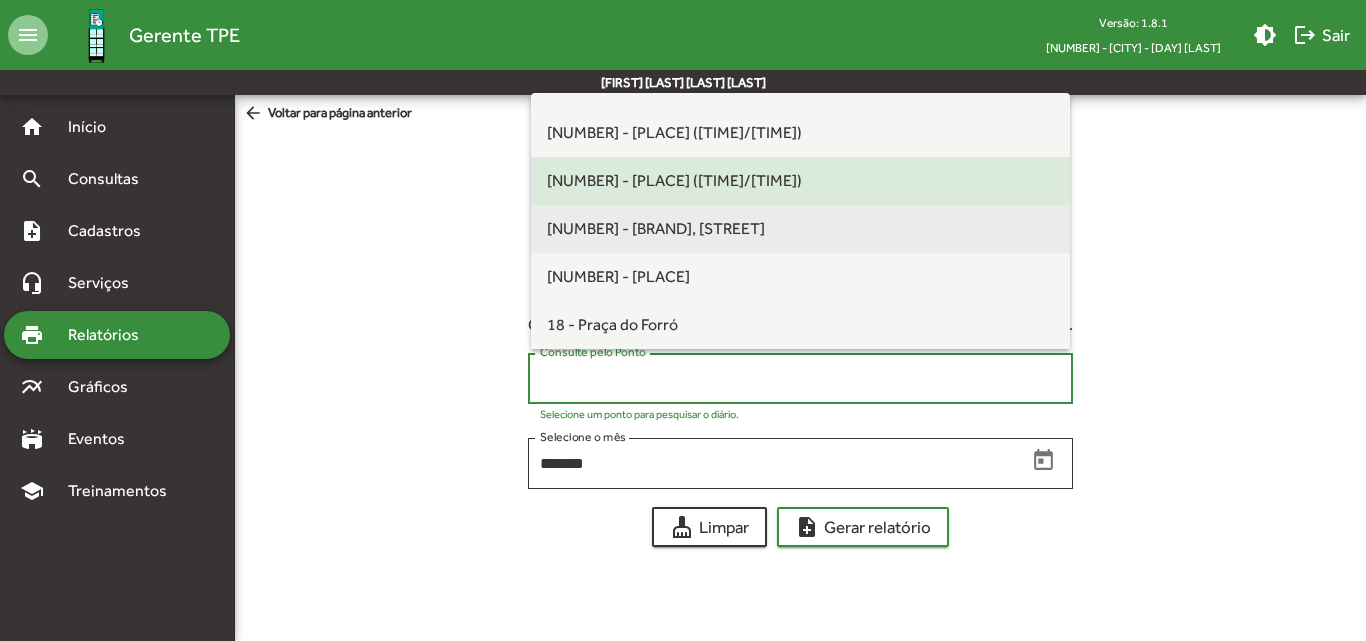 click on "[NUMBER] - [BRAND], [STREET]" at bounding box center [801, 229] 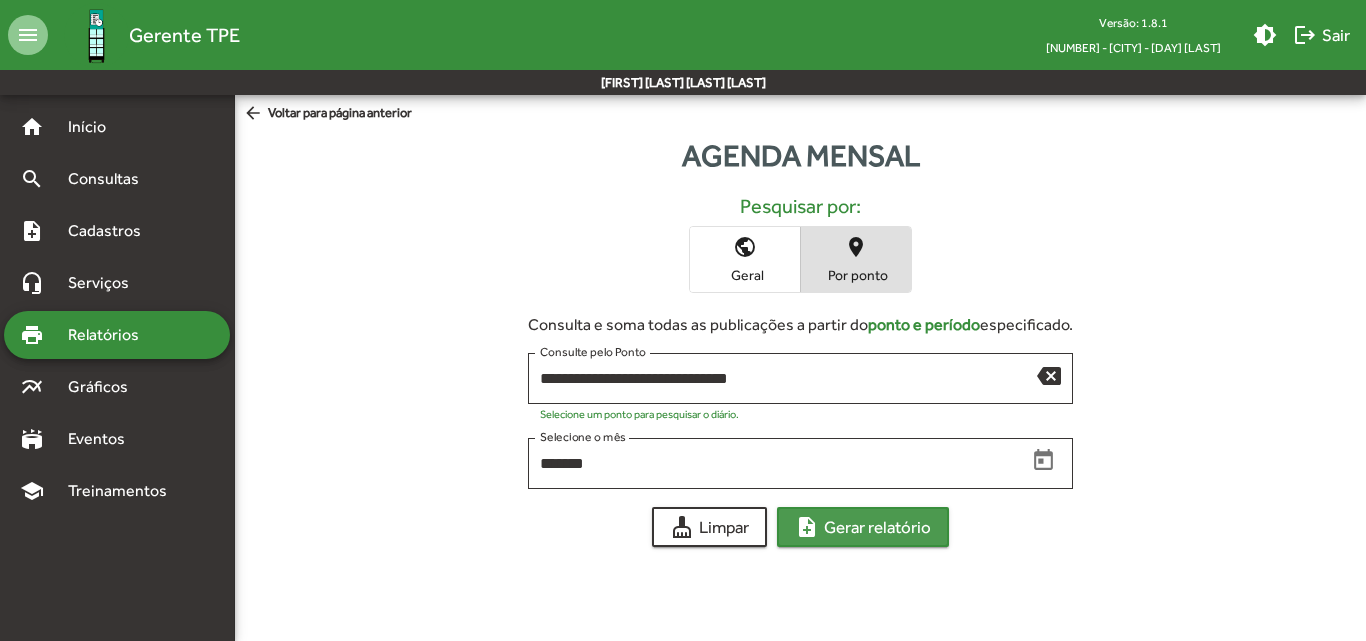 click on "note_add  Gerar relatório" at bounding box center [863, 527] 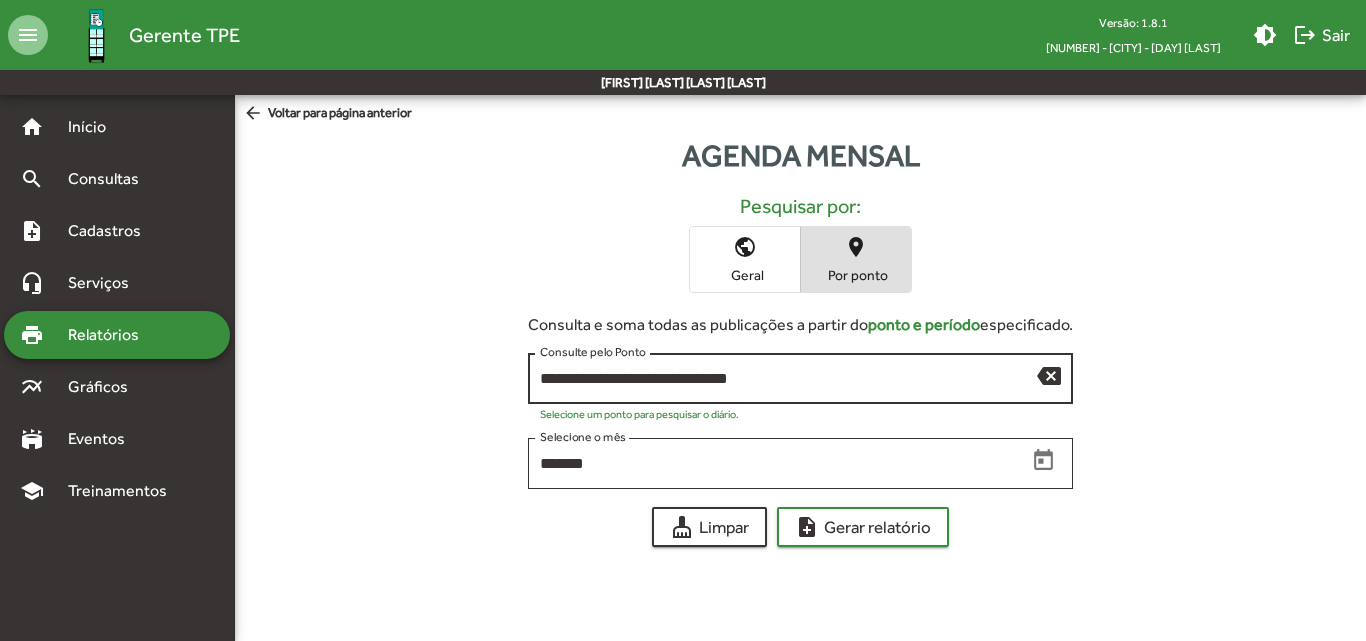click on "backspace" at bounding box center [1049, 375] 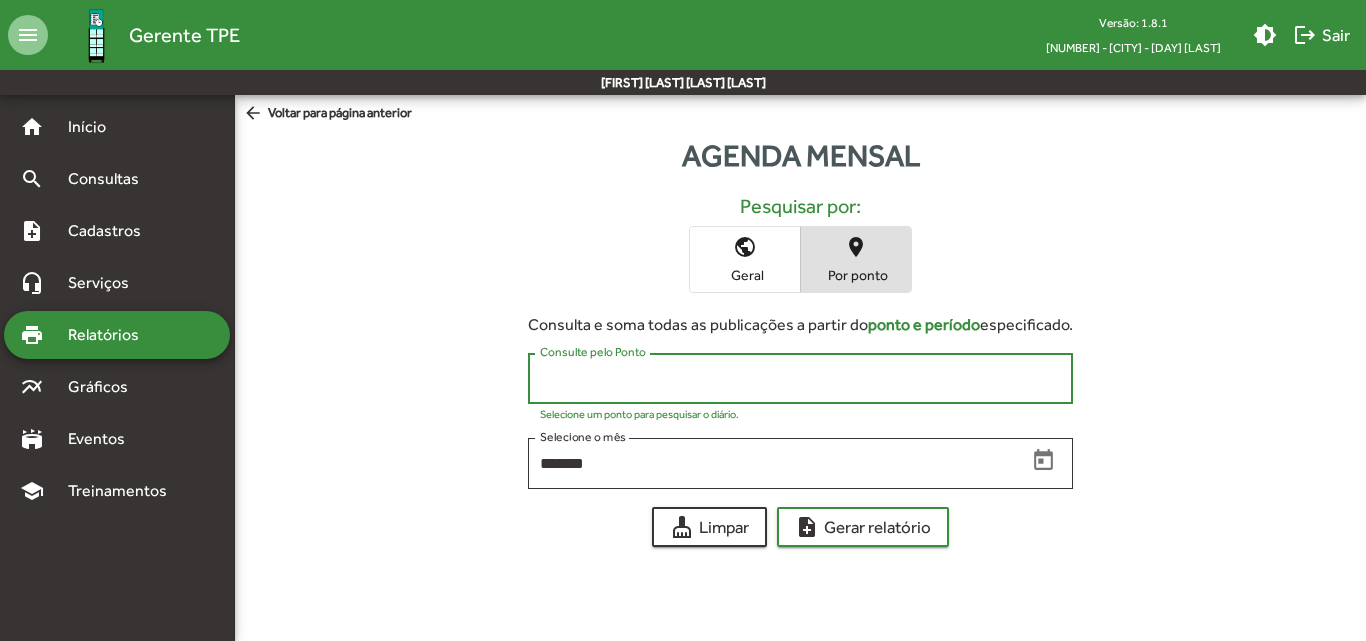 click on "Consulta e soma todas as publicações a partir do  ponto e período  especificado. Consulte pelo Ponto Selecione um ponto para pesquisar o diário. ******* Selecione o mês cleaning_services  Limpar  note_add  Gerar relatório" at bounding box center [800, 420] 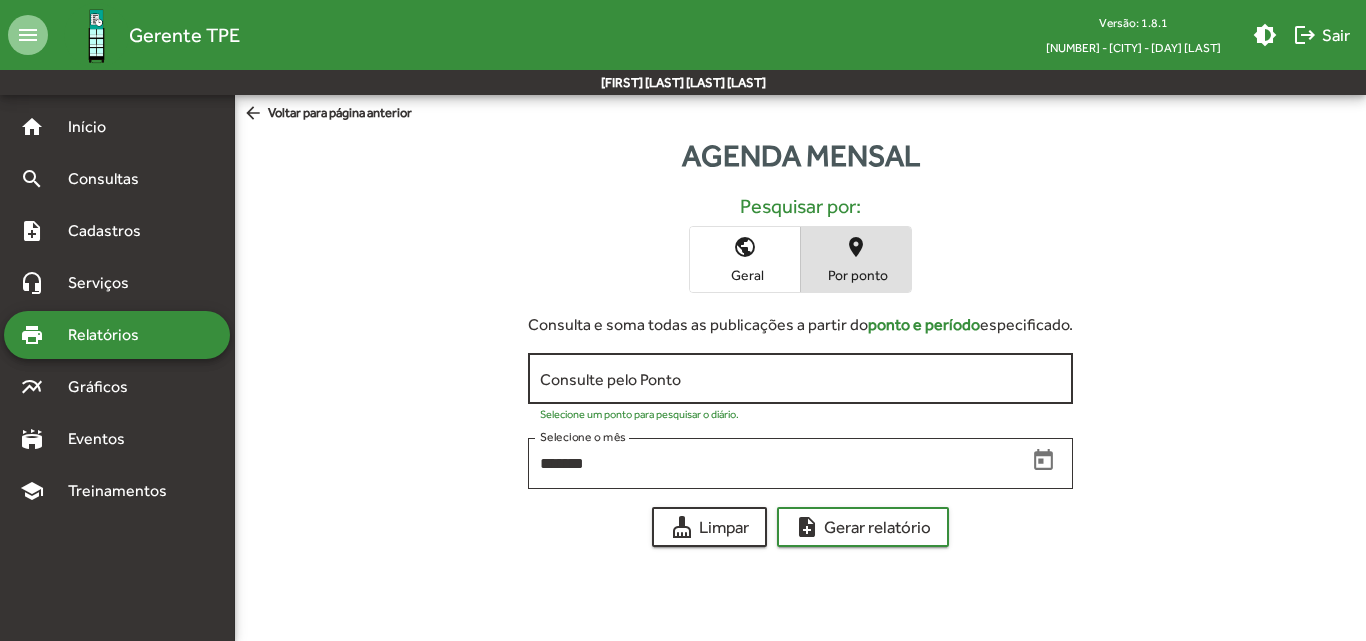 click on "Consulte pelo Ponto" at bounding box center [800, 379] 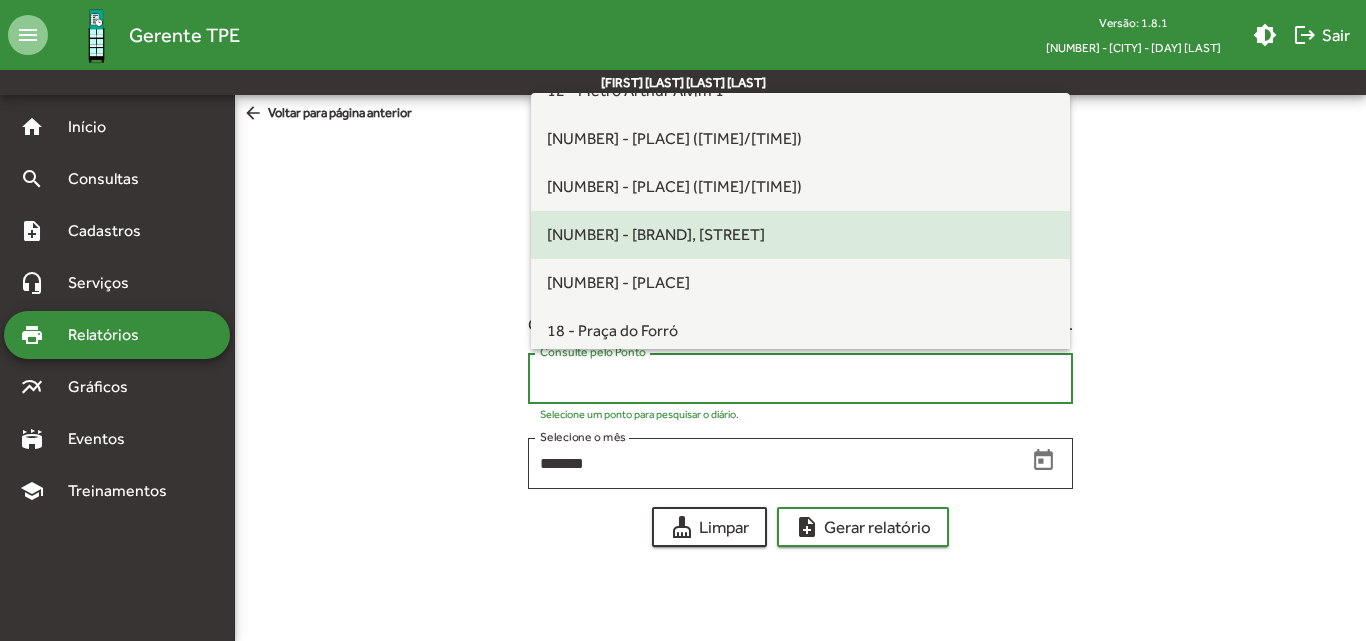 scroll, scrollTop: 464, scrollLeft: 0, axis: vertical 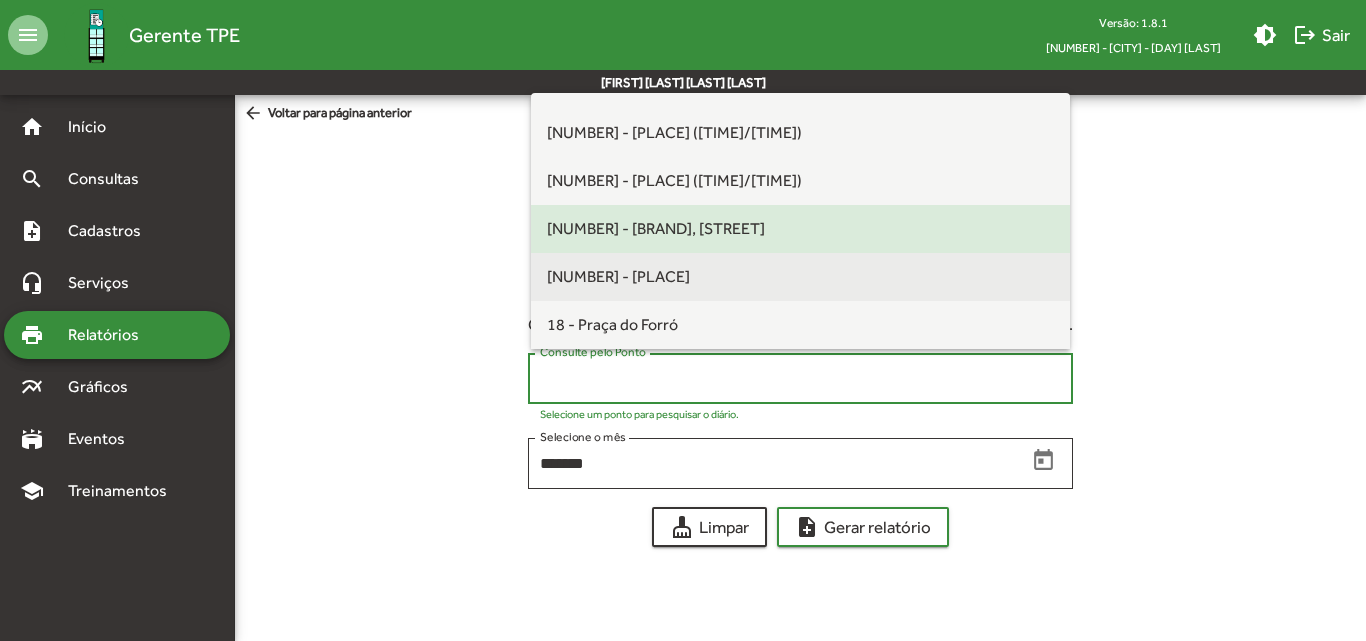click on "[NUMBER] - [PLACE]" at bounding box center (801, 277) 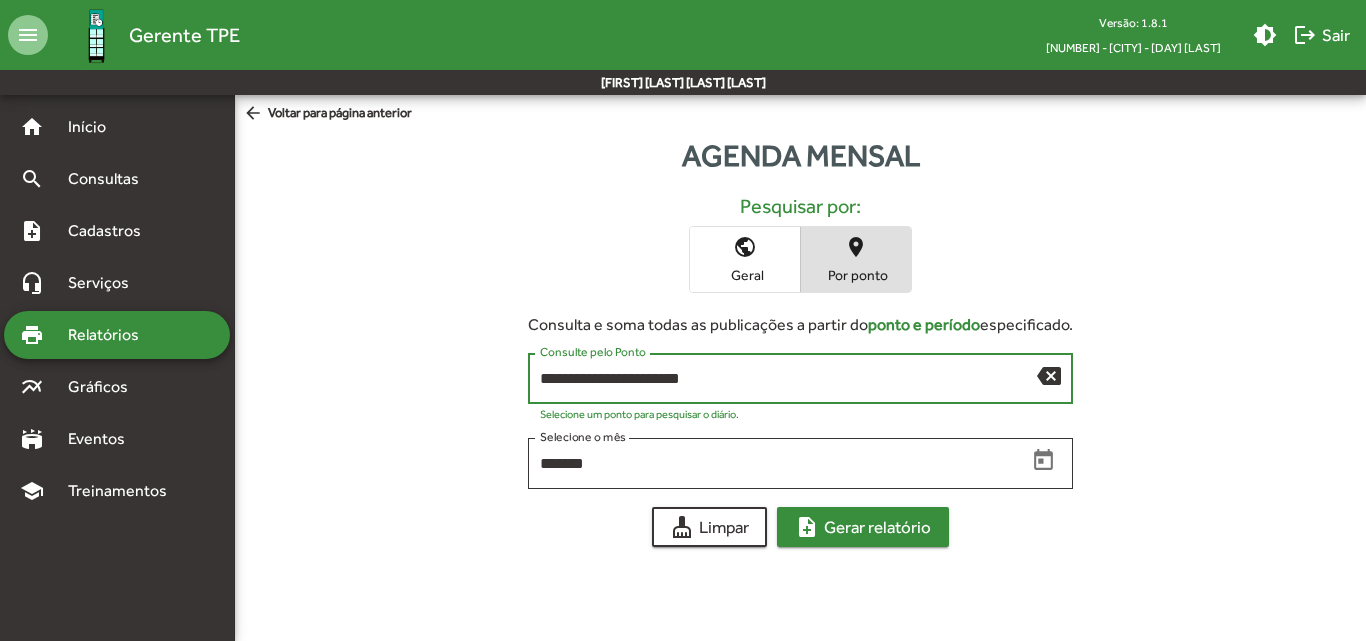 click on "note_add  Gerar relatório" at bounding box center (863, 527) 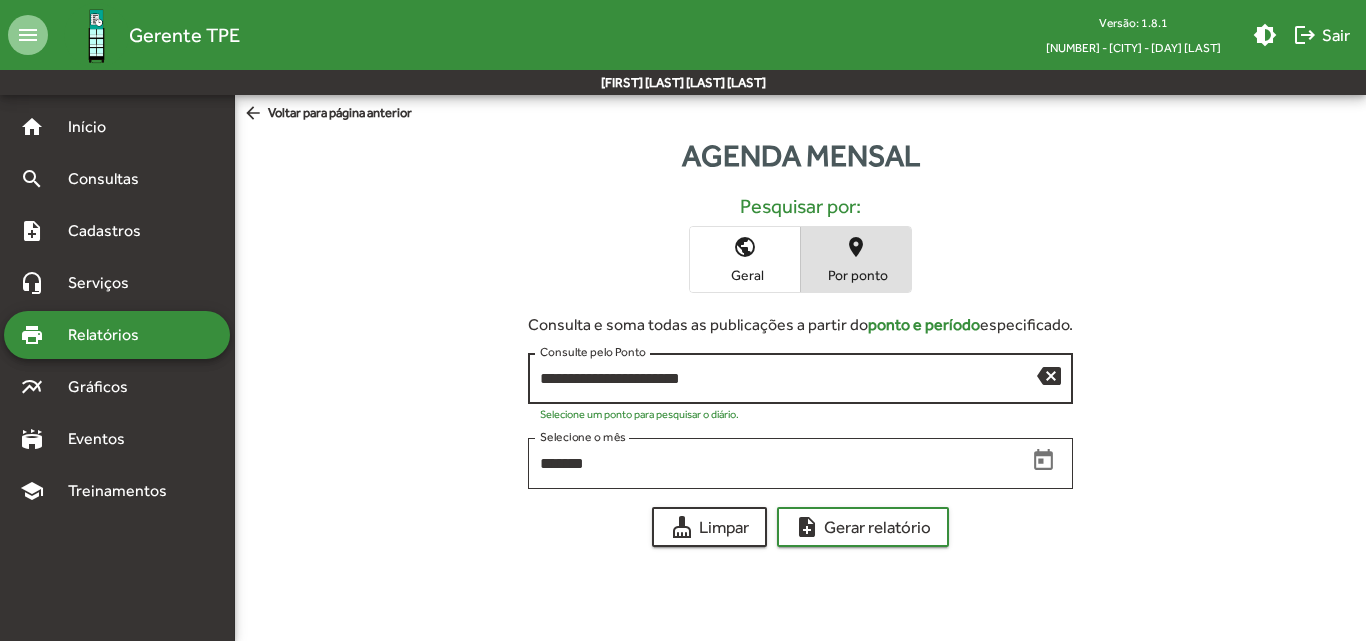 click on "backspace" at bounding box center (1049, 375) 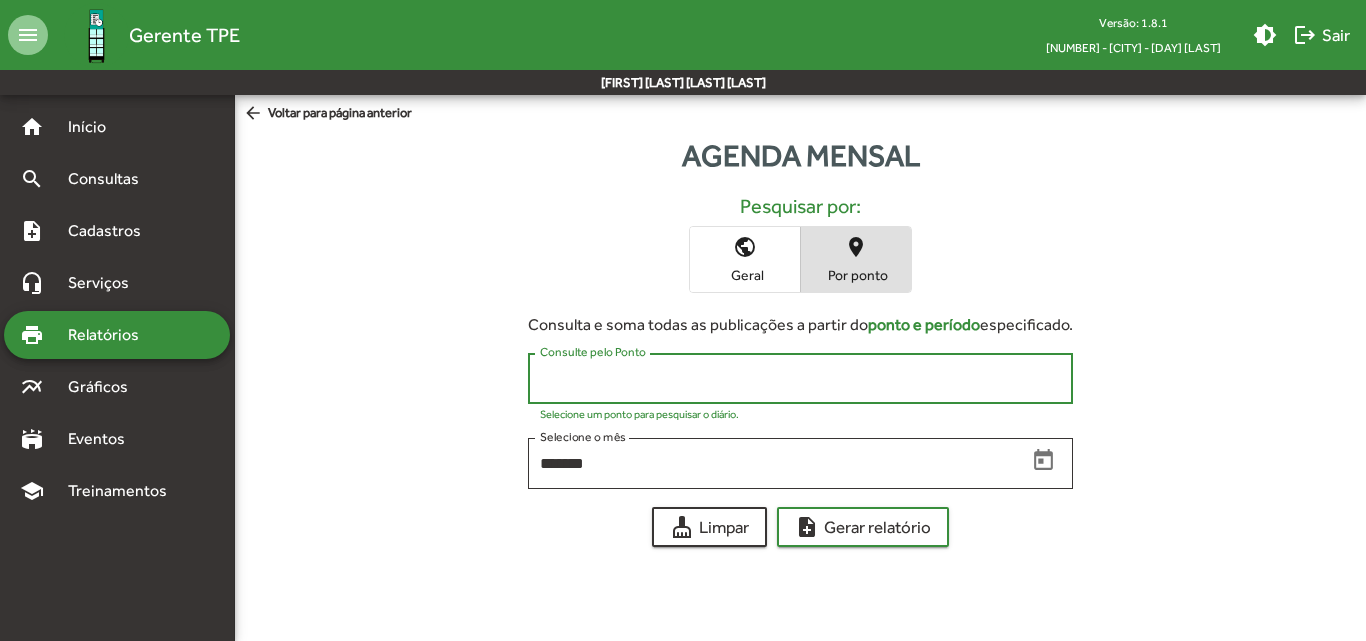 click on "Consulta e soma todas as publicações a partir do  ponto e período  especificado. Consulte pelo Ponto Selecione um ponto para pesquisar o diário. ******* Selecione o mês cleaning_services  Limpar  note_add  Gerar relatório" at bounding box center (800, 420) 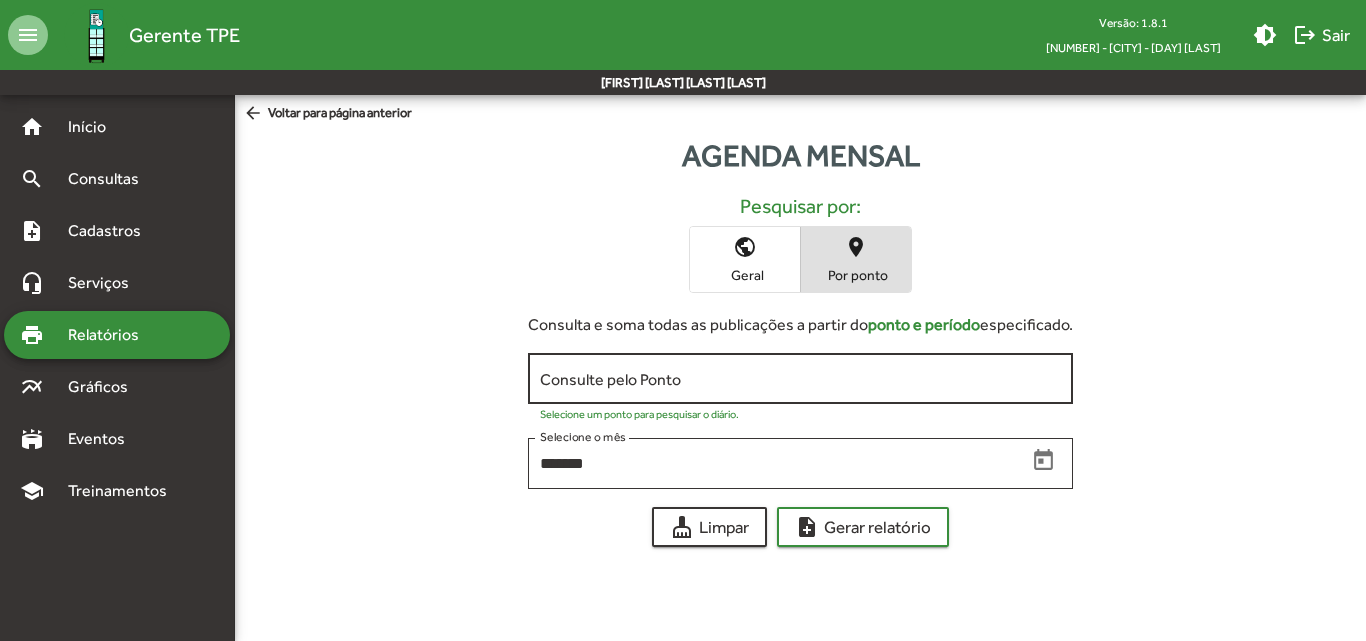 click on "Consulte pelo Ponto" at bounding box center [800, 379] 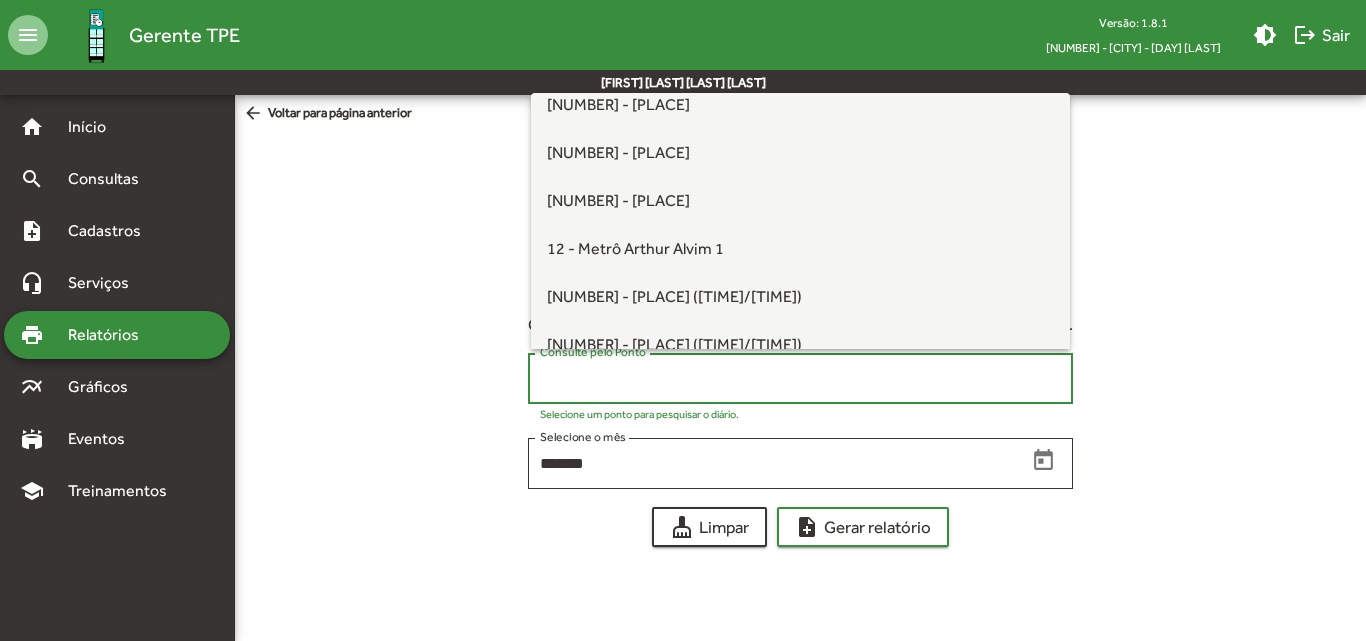 scroll, scrollTop: 464, scrollLeft: 0, axis: vertical 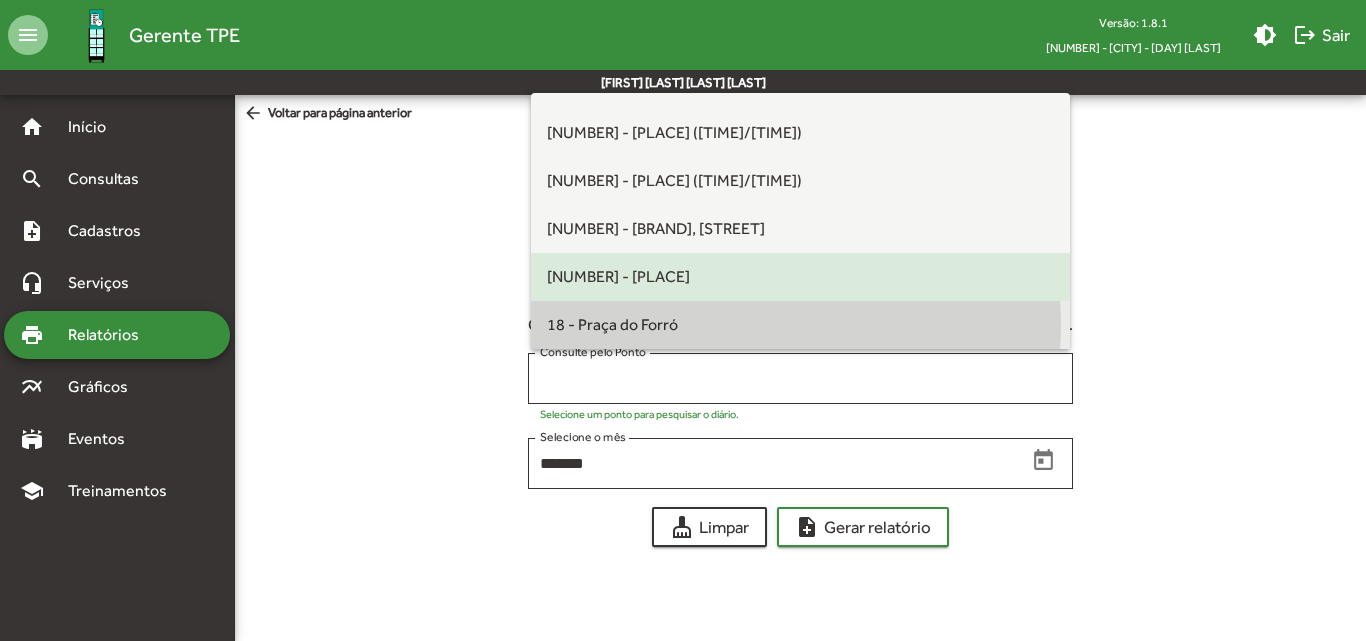 click on "18 - Praça do Forró" at bounding box center [801, 325] 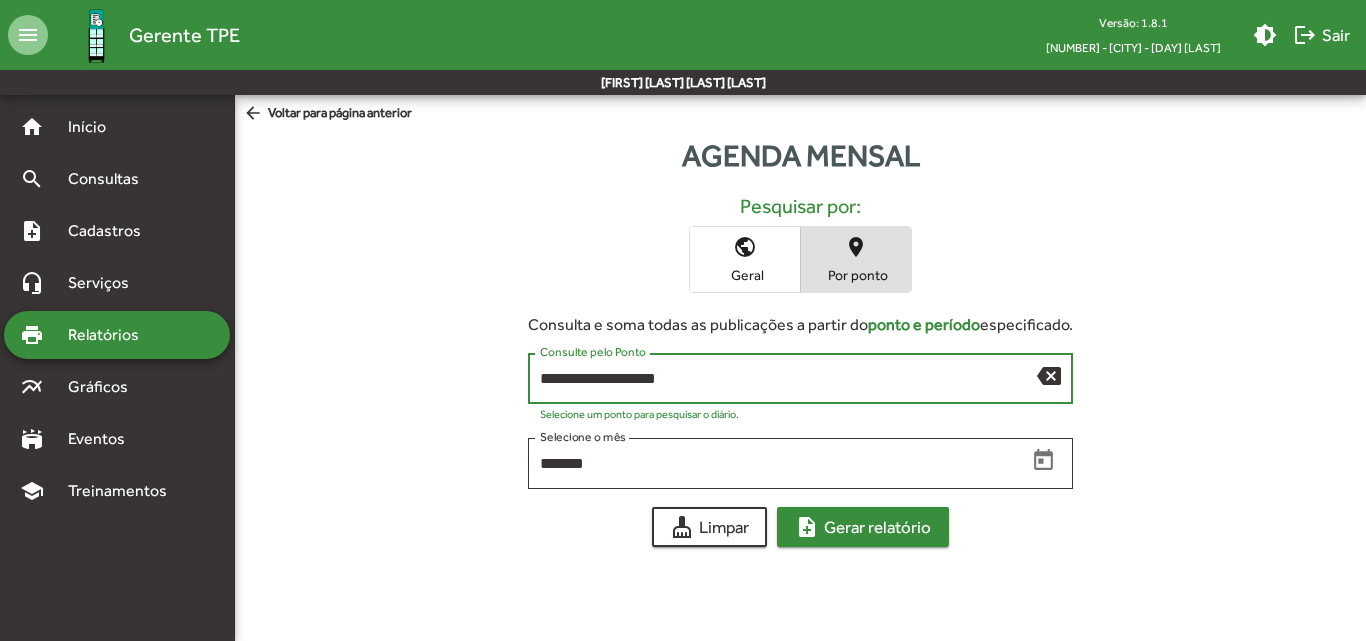 click on "note_add  Gerar relatório" at bounding box center [863, 527] 